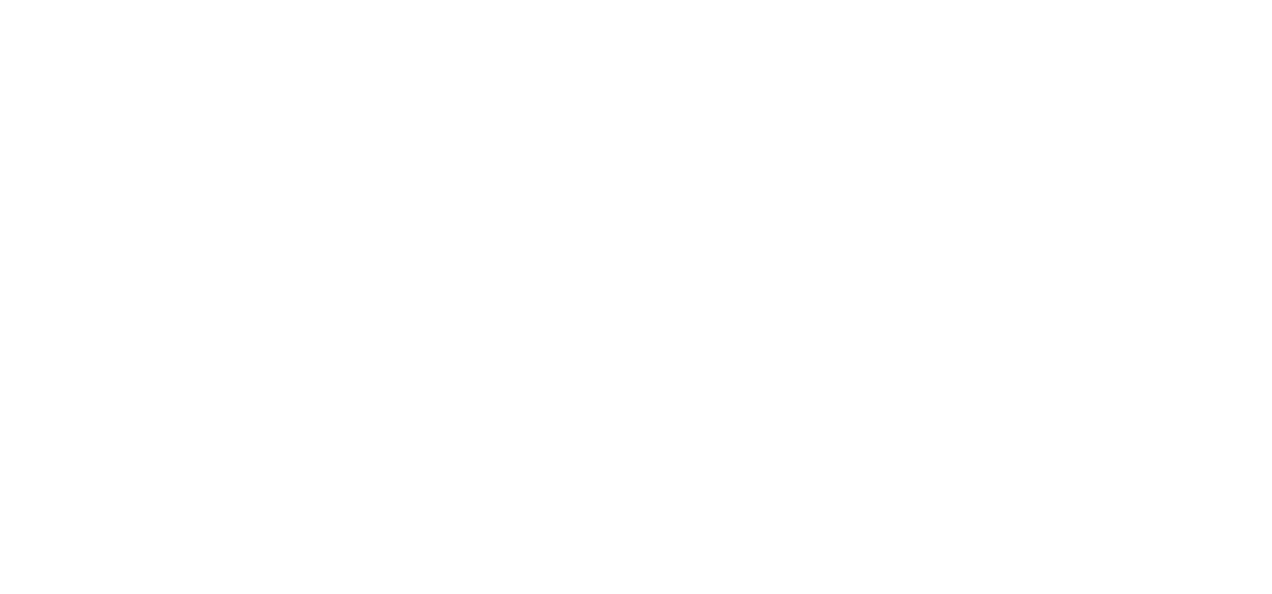 scroll, scrollTop: 0, scrollLeft: 0, axis: both 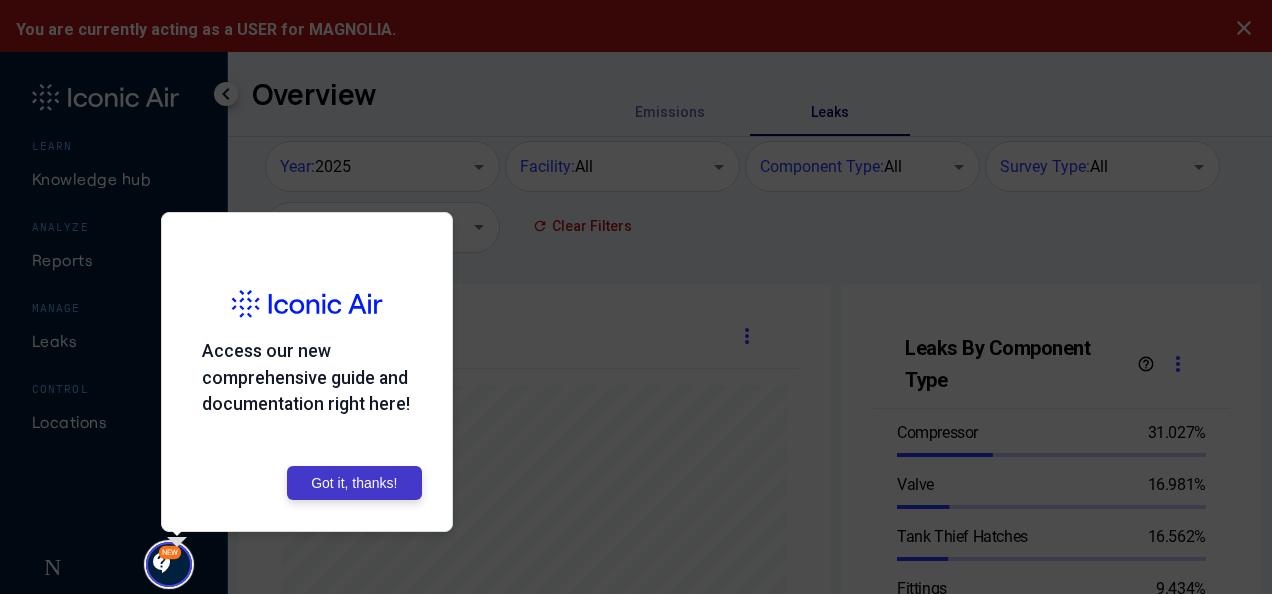 click on "Got it, thanks!" at bounding box center (354, 483) 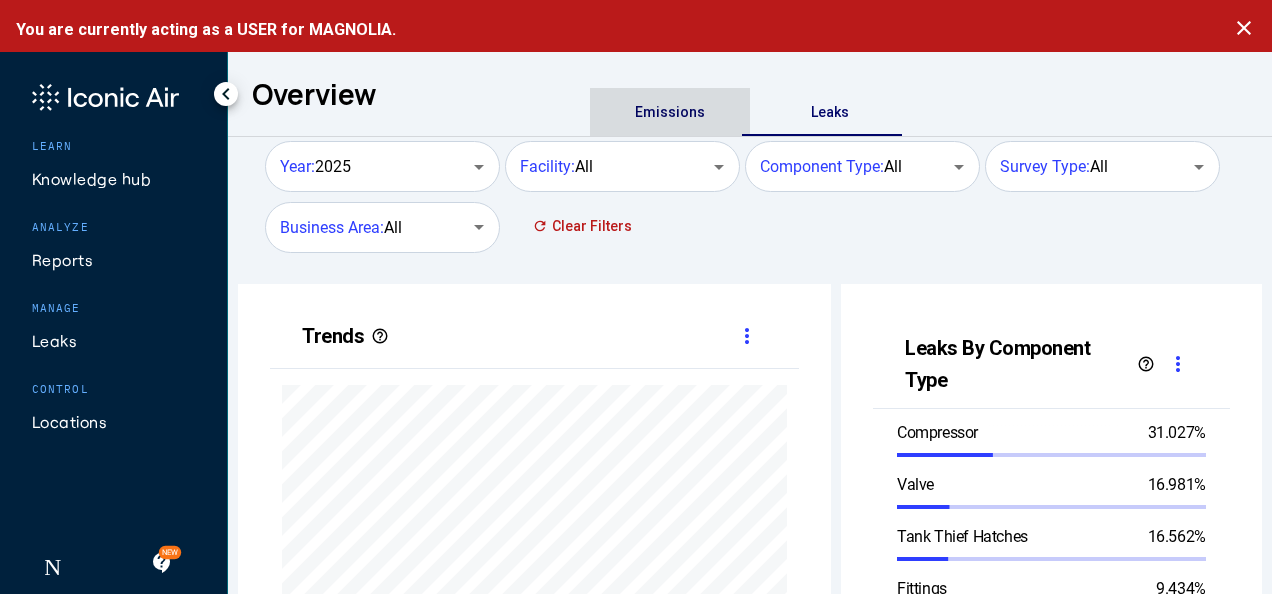 click on "Emissions" at bounding box center (670, 112) 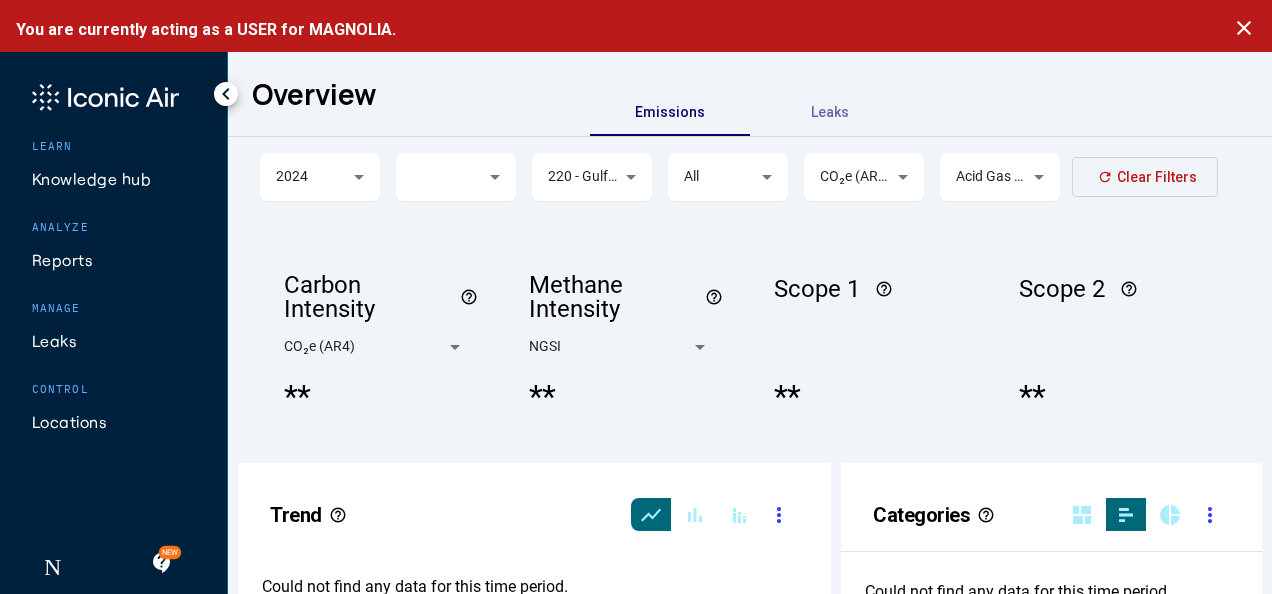scroll, scrollTop: 999490, scrollLeft: 999492, axis: both 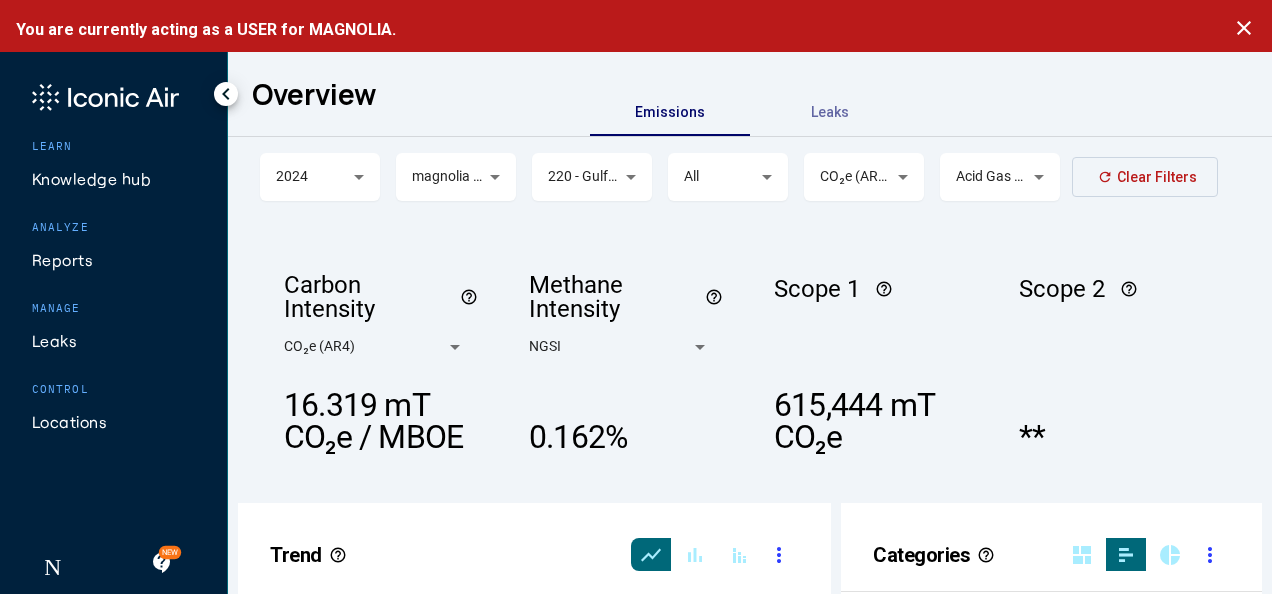 click on "220 - Gulf Coast Basin (La, Tx)" 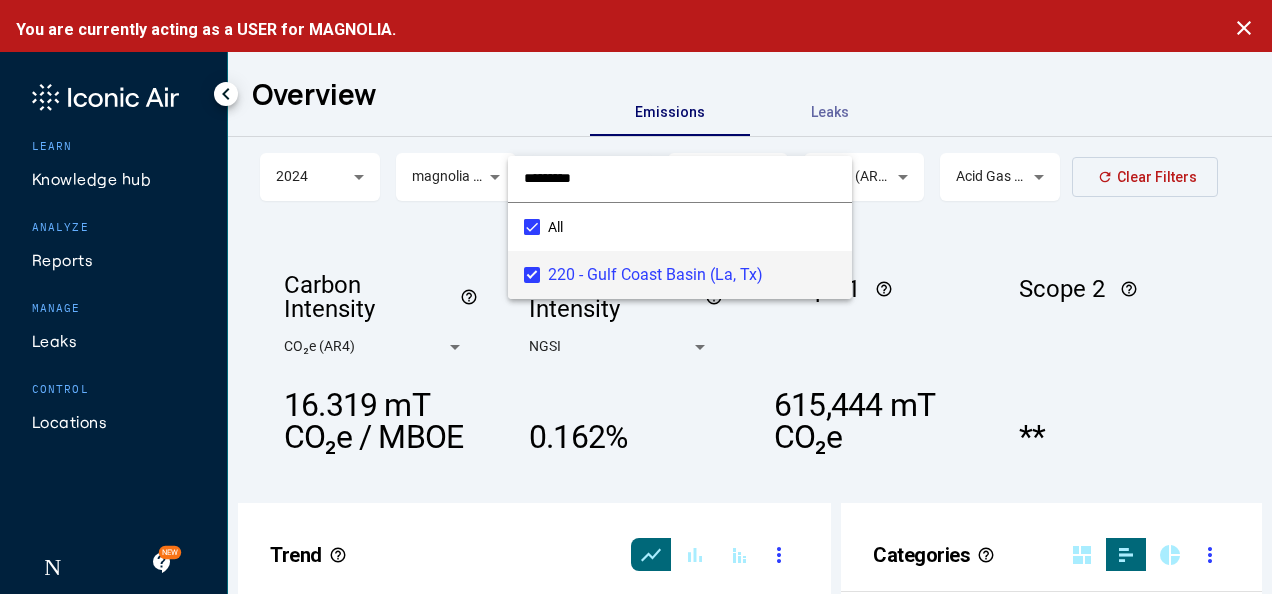 click at bounding box center (680, 178) 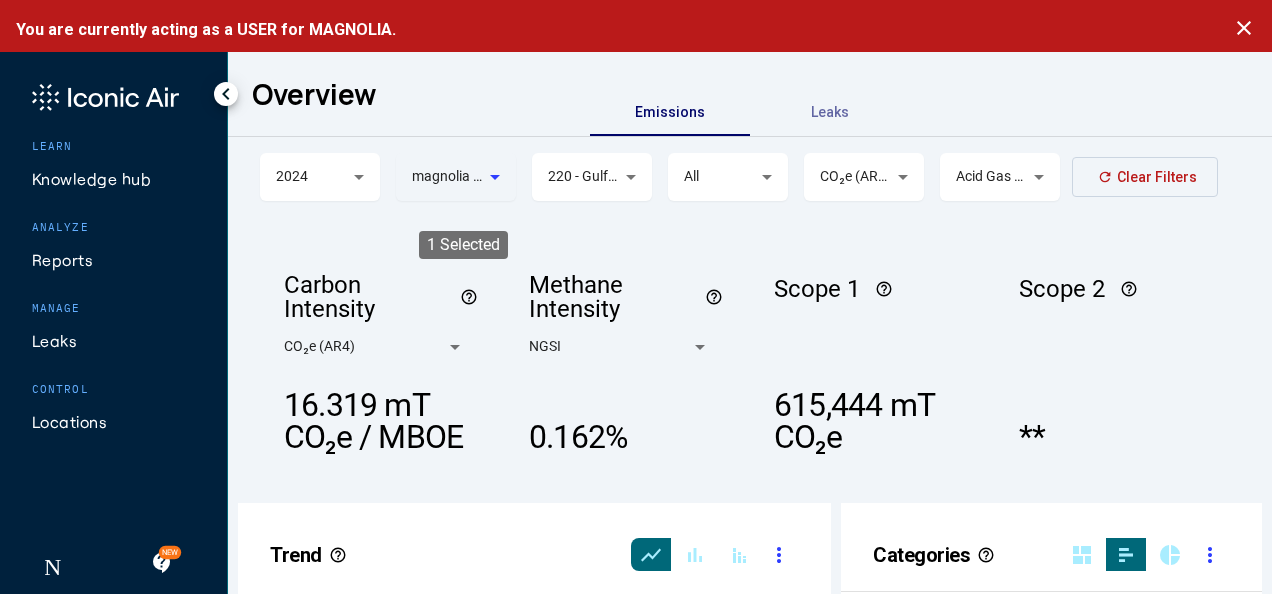 click on "magnolia o&g corp 220 gulf coast basin" at bounding box center [447, 177] 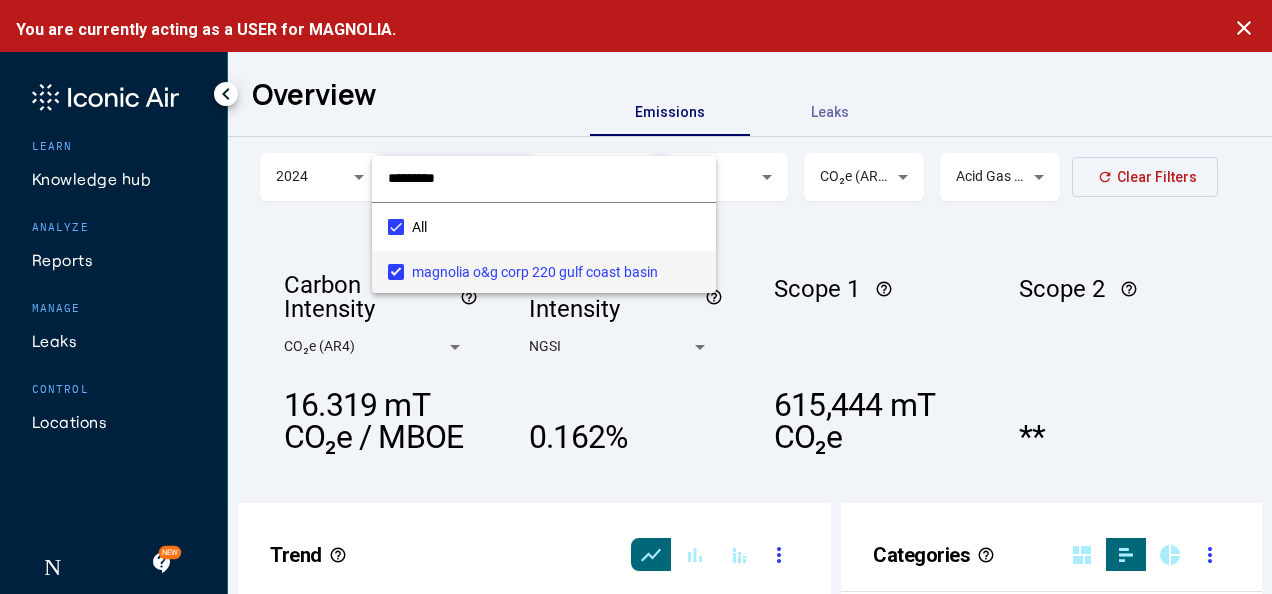 click at bounding box center [544, 178] 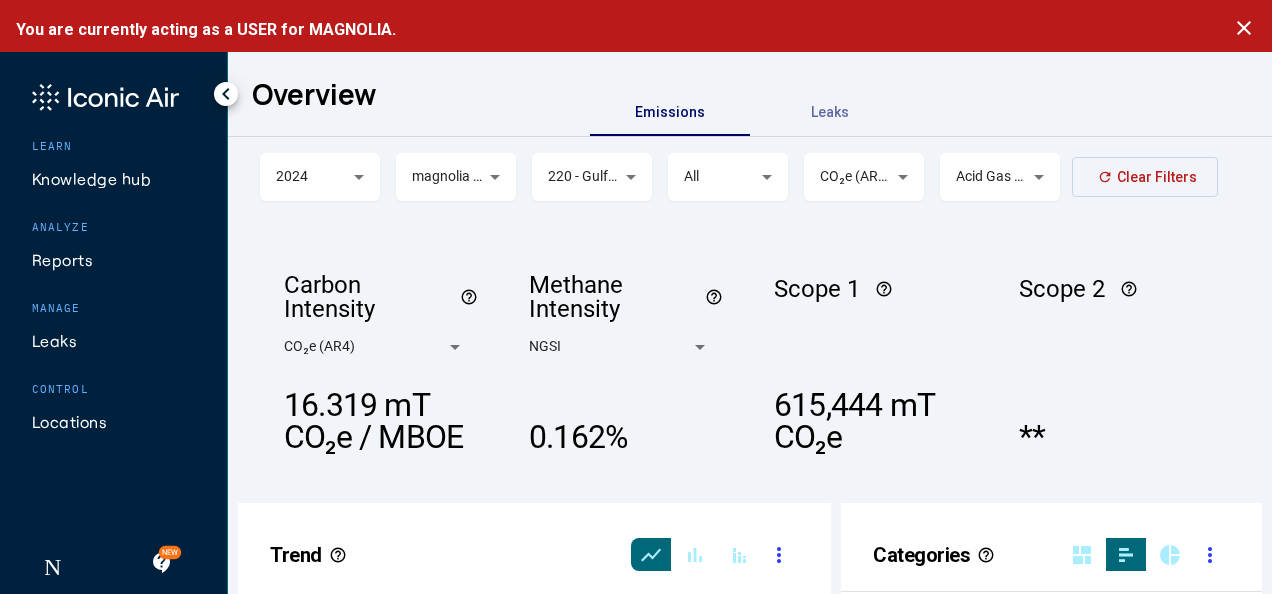 click at bounding box center (355, 177) 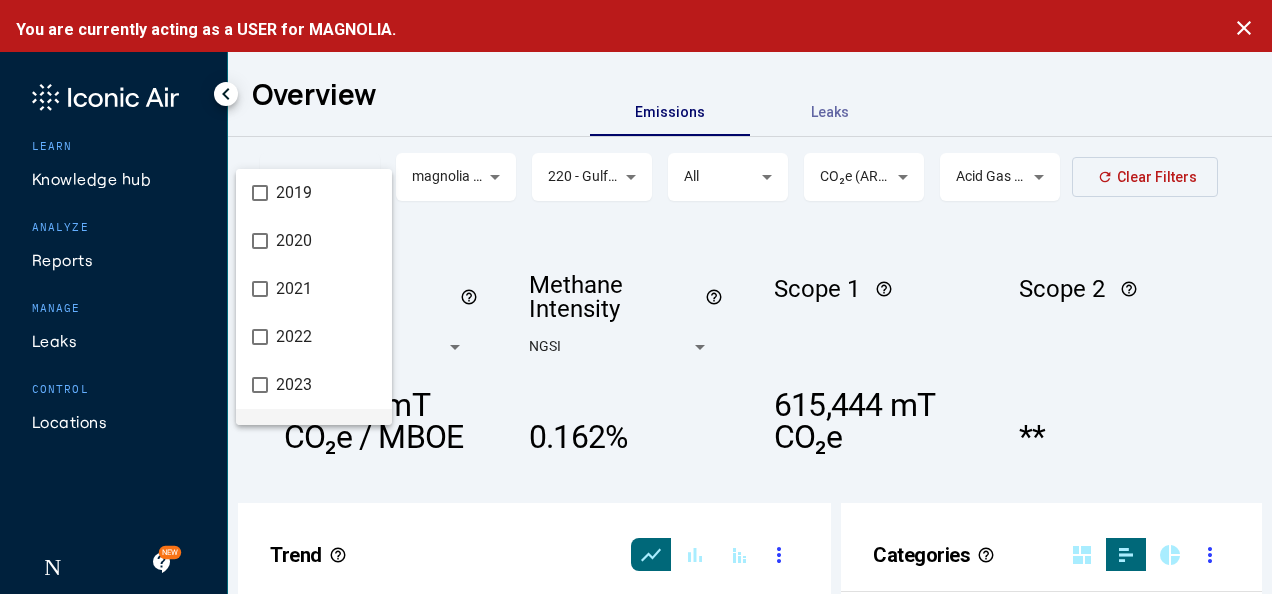 click at bounding box center [636, 297] 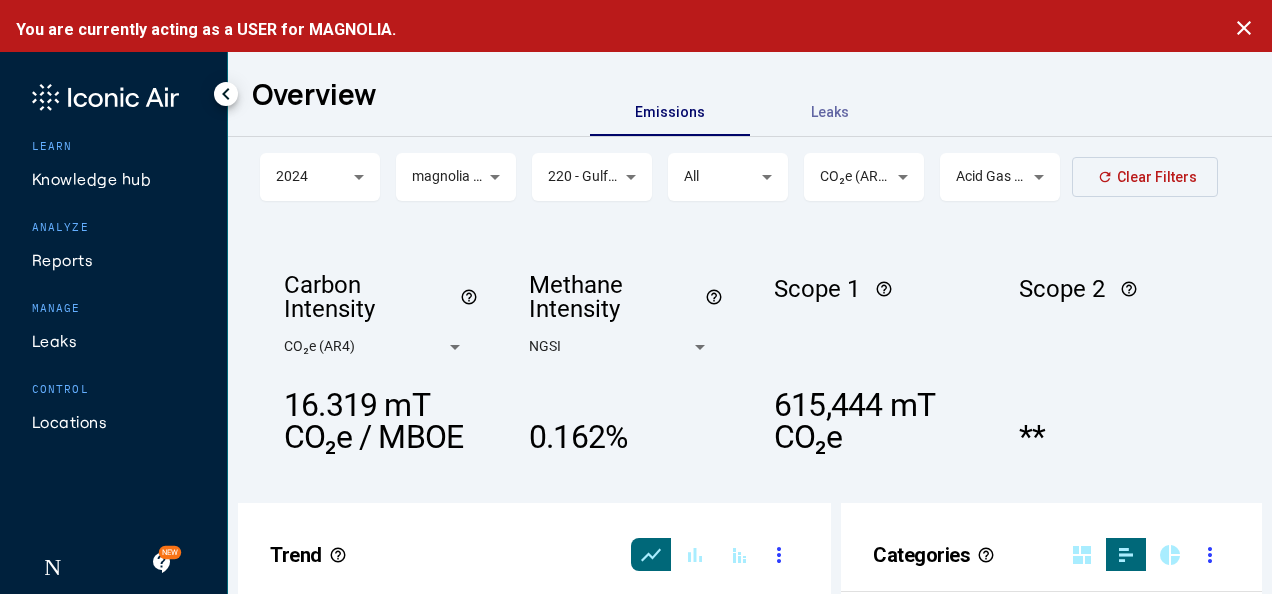 click on "All" 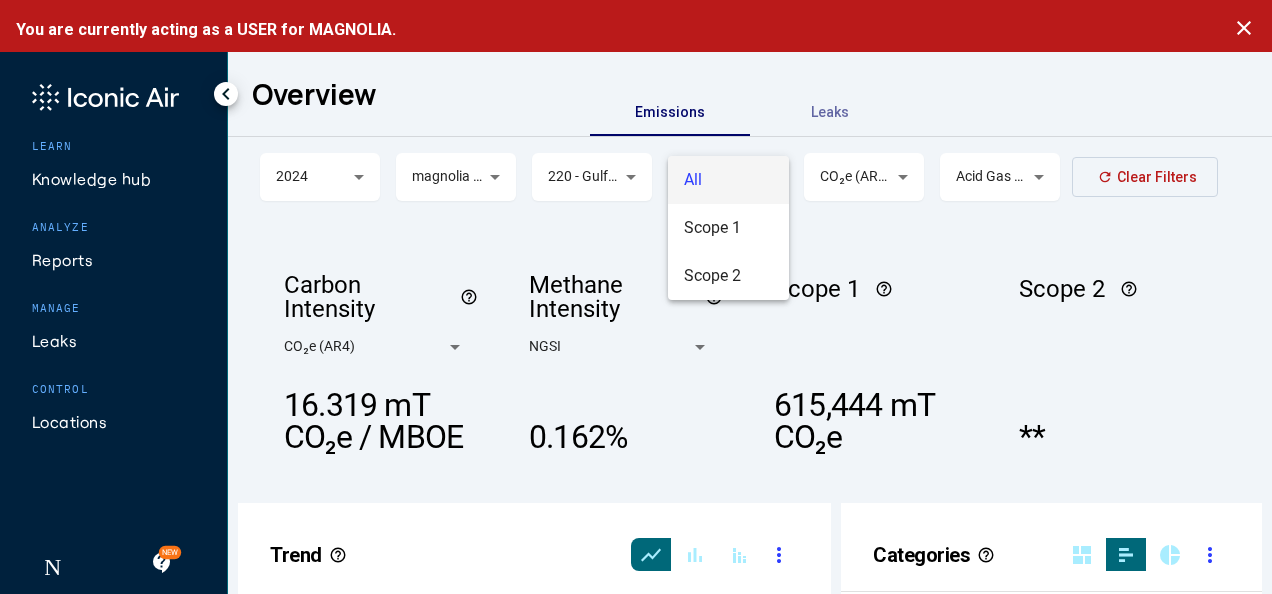 click on "All" at bounding box center [728, 180] 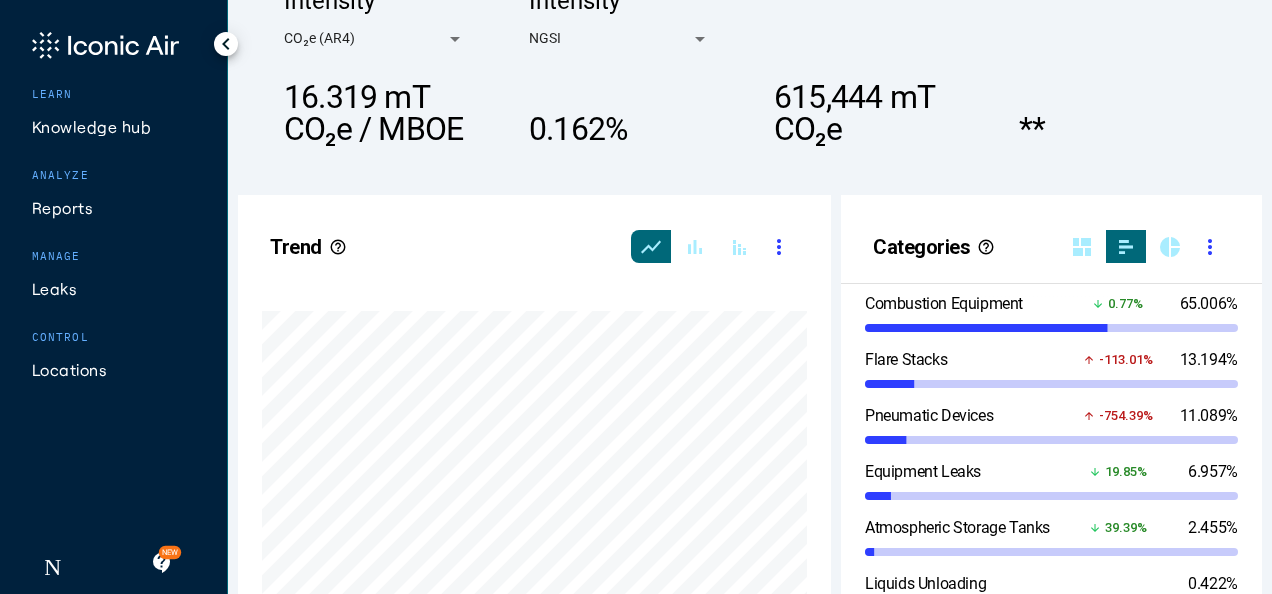 scroll, scrollTop: 400, scrollLeft: 0, axis: vertical 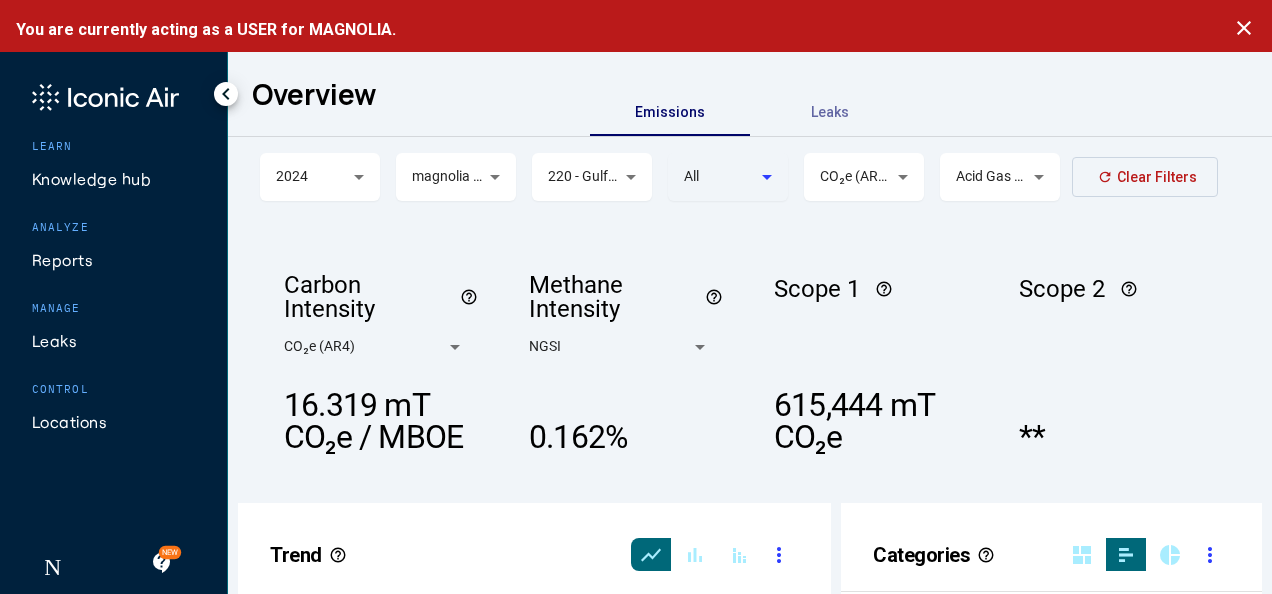 click on "close" 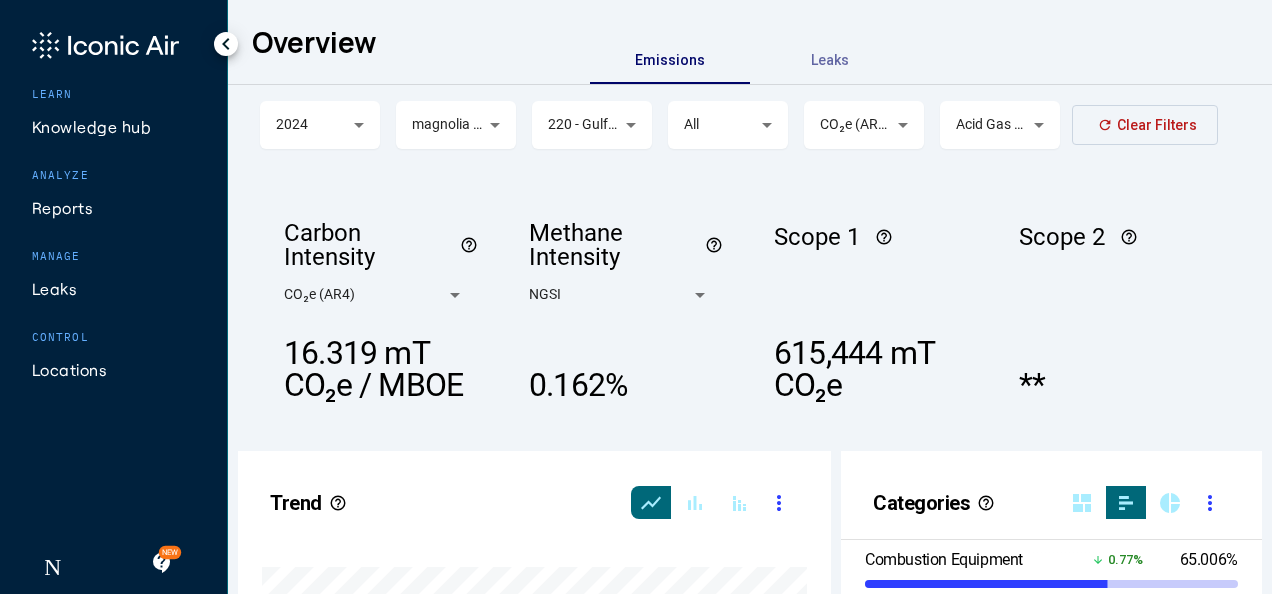 click on "Locations" 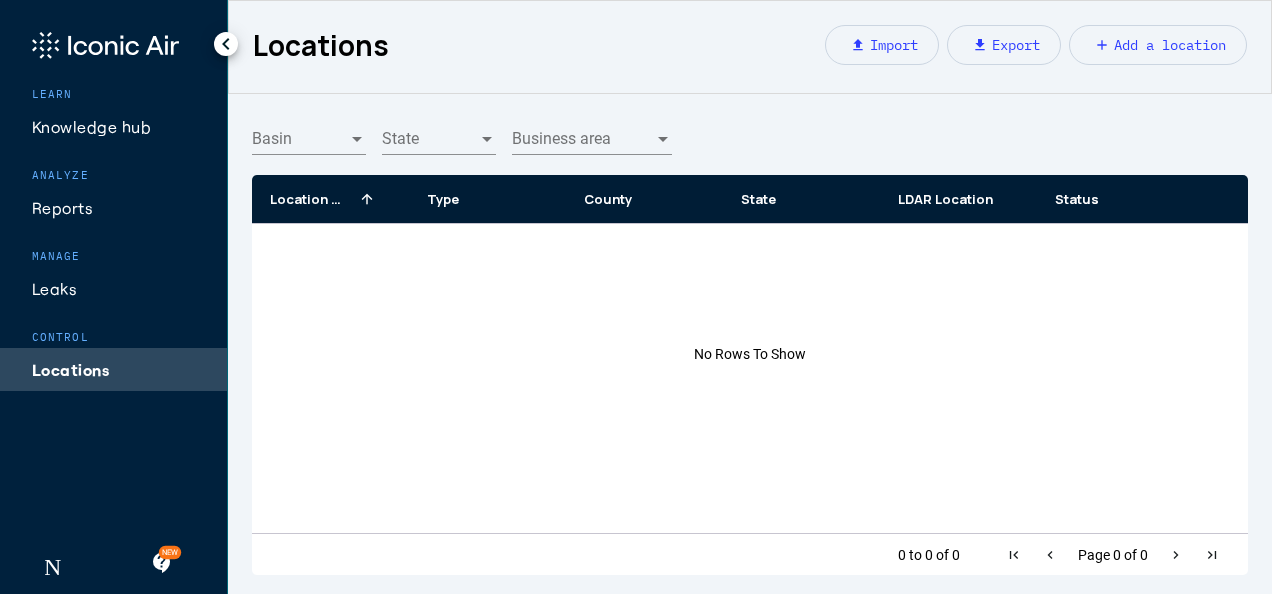 click on "Basin" at bounding box center [301, 139] 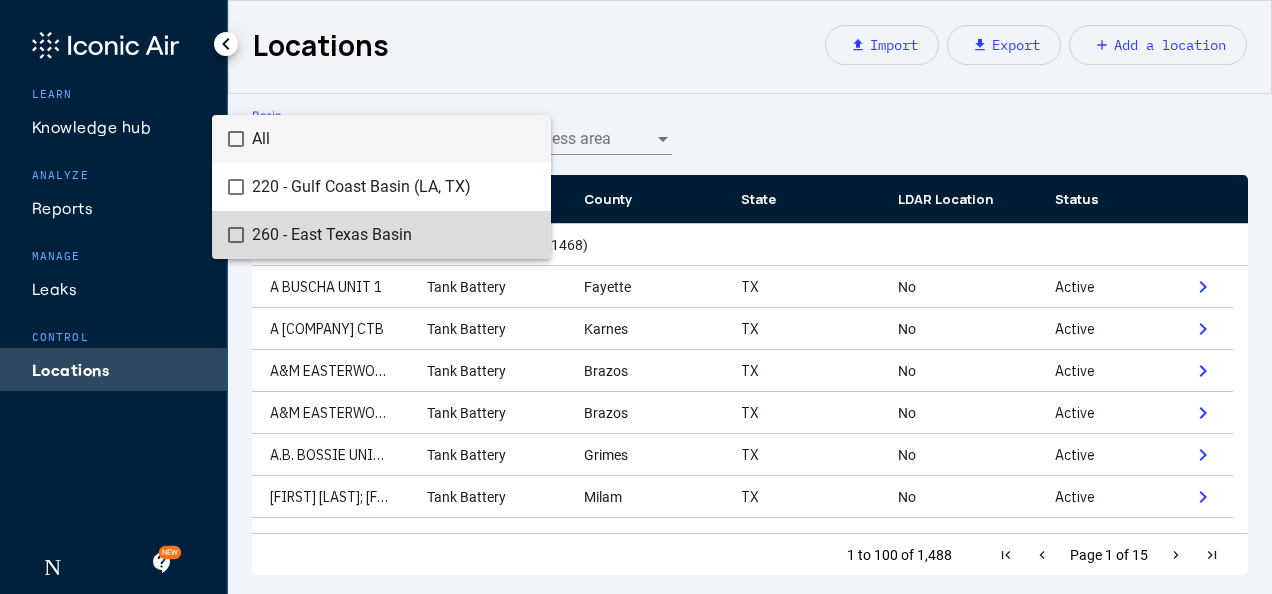click on "260 - East Texas Basin" at bounding box center (393, 235) 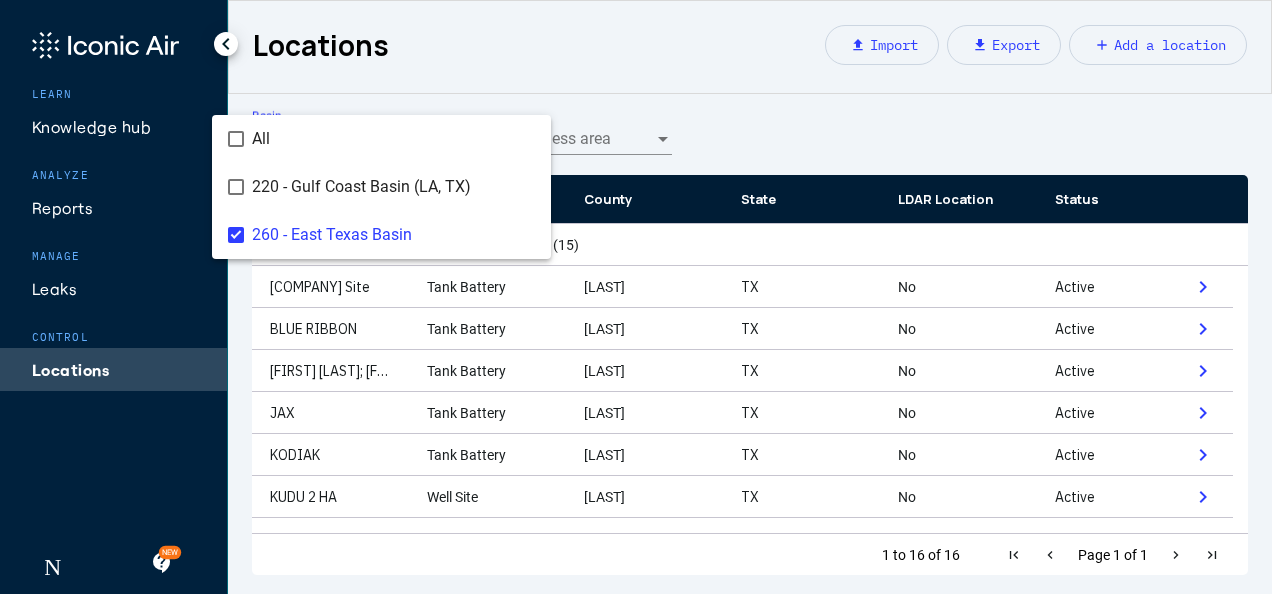 click at bounding box center (636, 297) 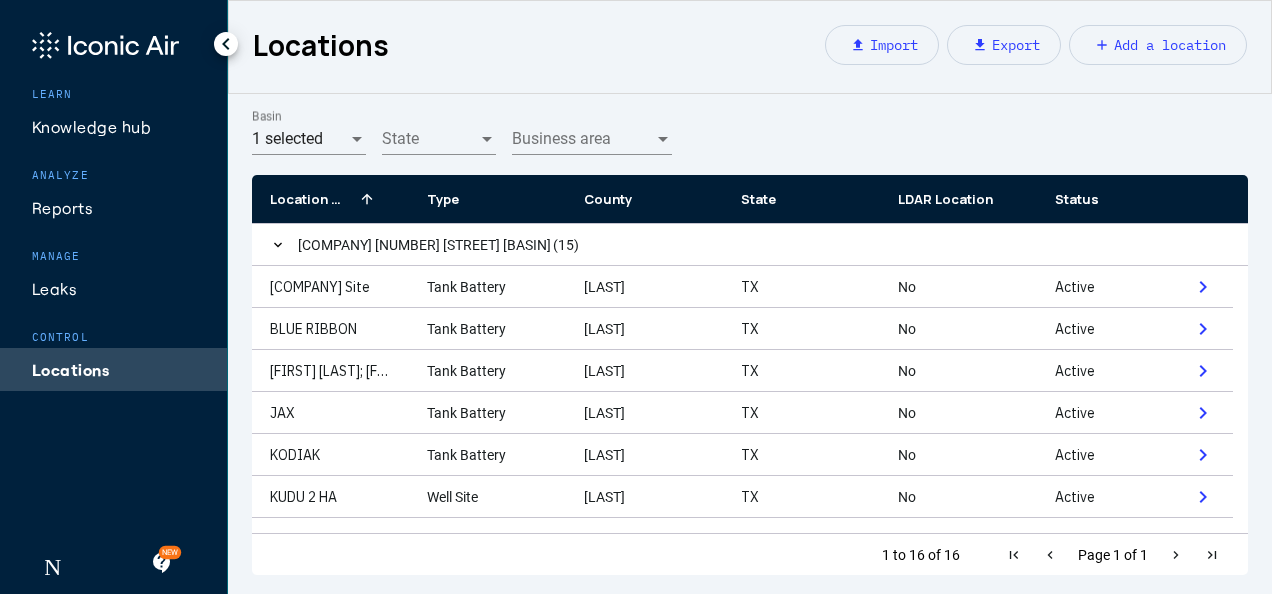 click on "State" at bounding box center (431, 139) 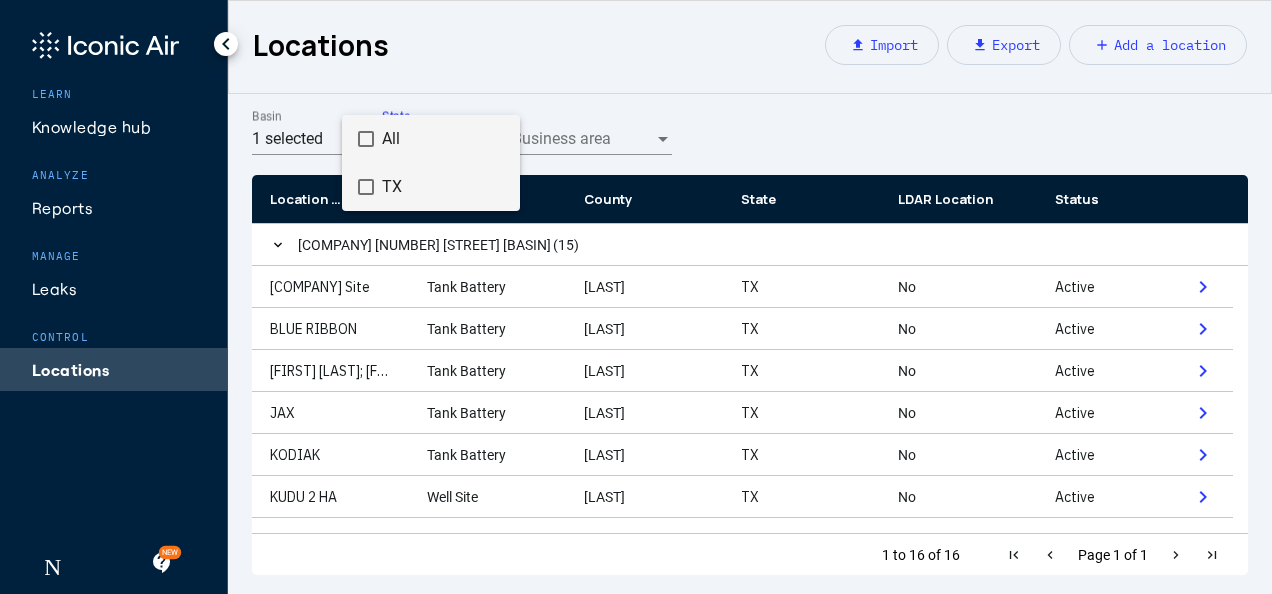 click on "TX" at bounding box center (443, 187) 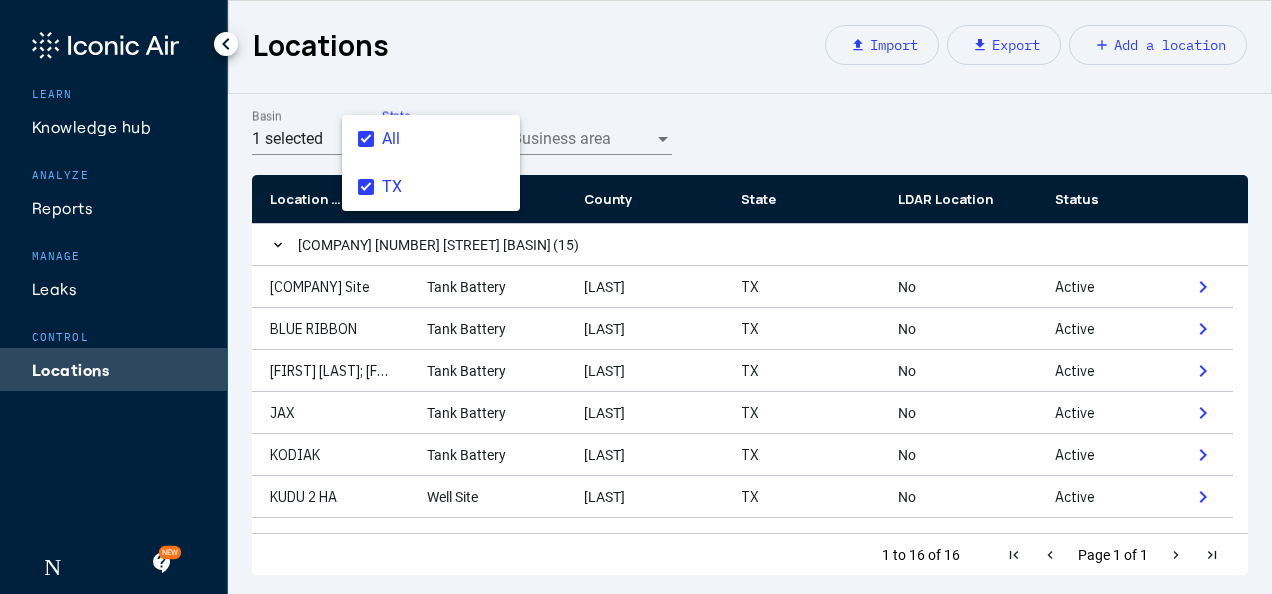 click at bounding box center [636, 297] 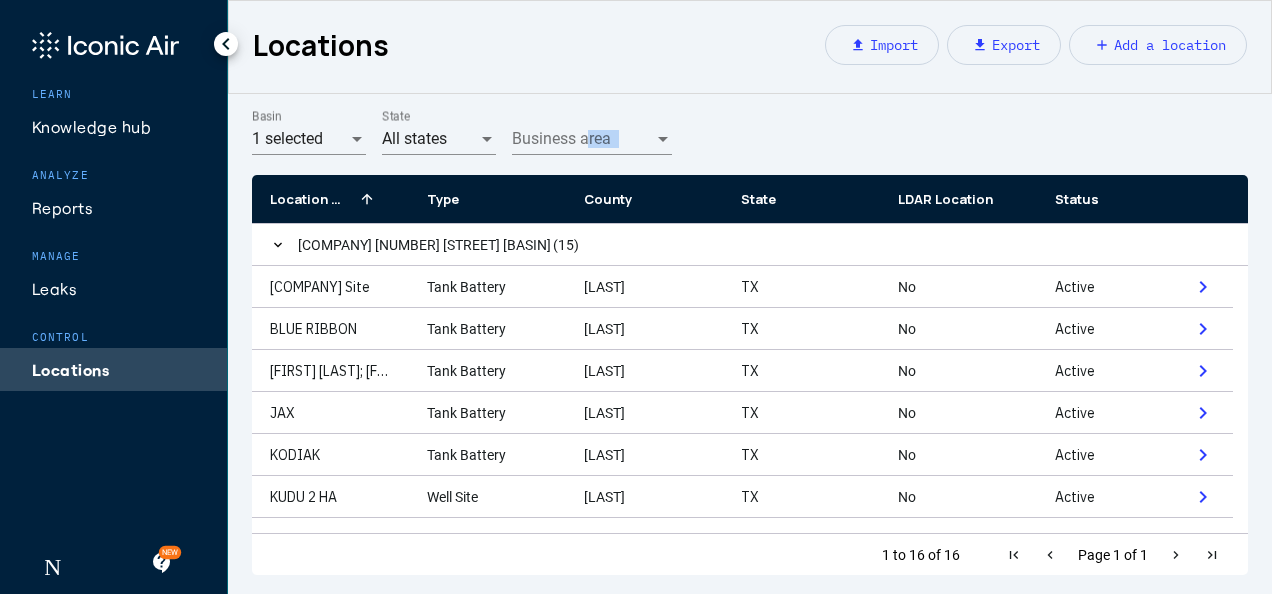 click on "Business area Business area" 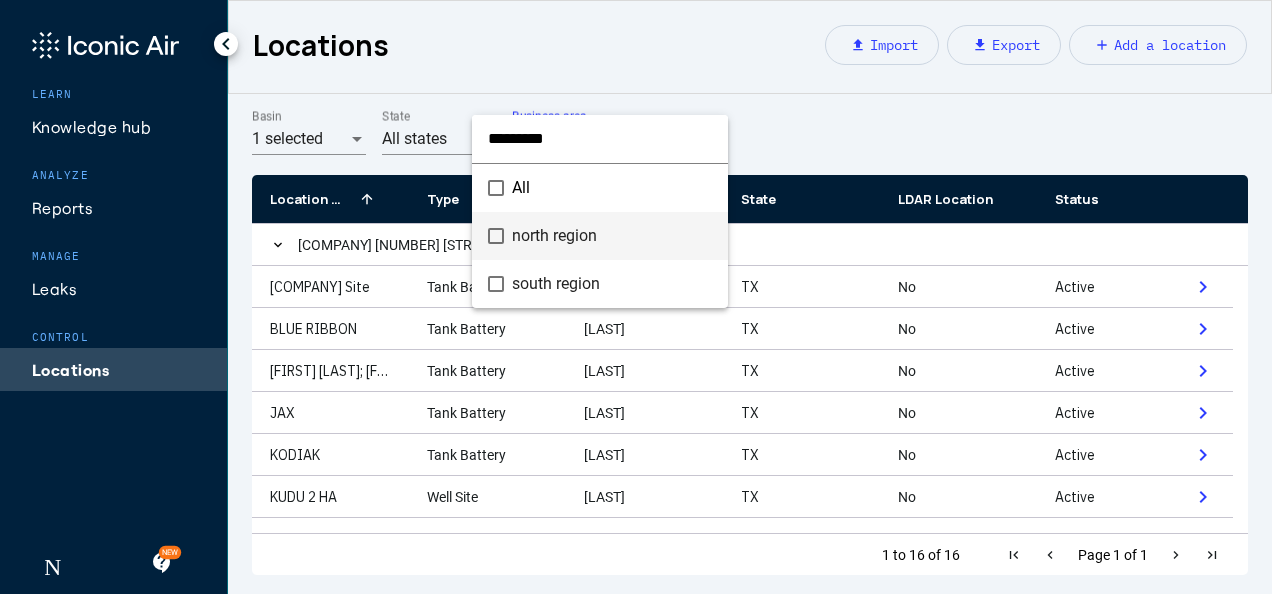 drag, startPoint x: 596, startPoint y: 148, endPoint x: 566, endPoint y: 240, distance: 96.76776 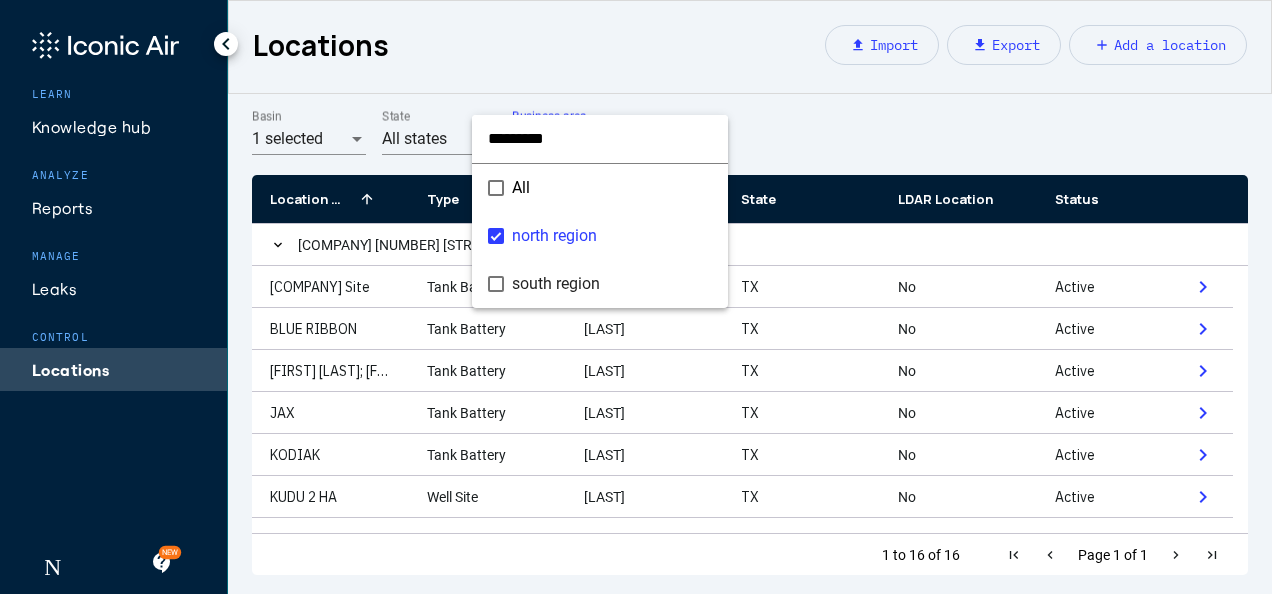 click at bounding box center [636, 297] 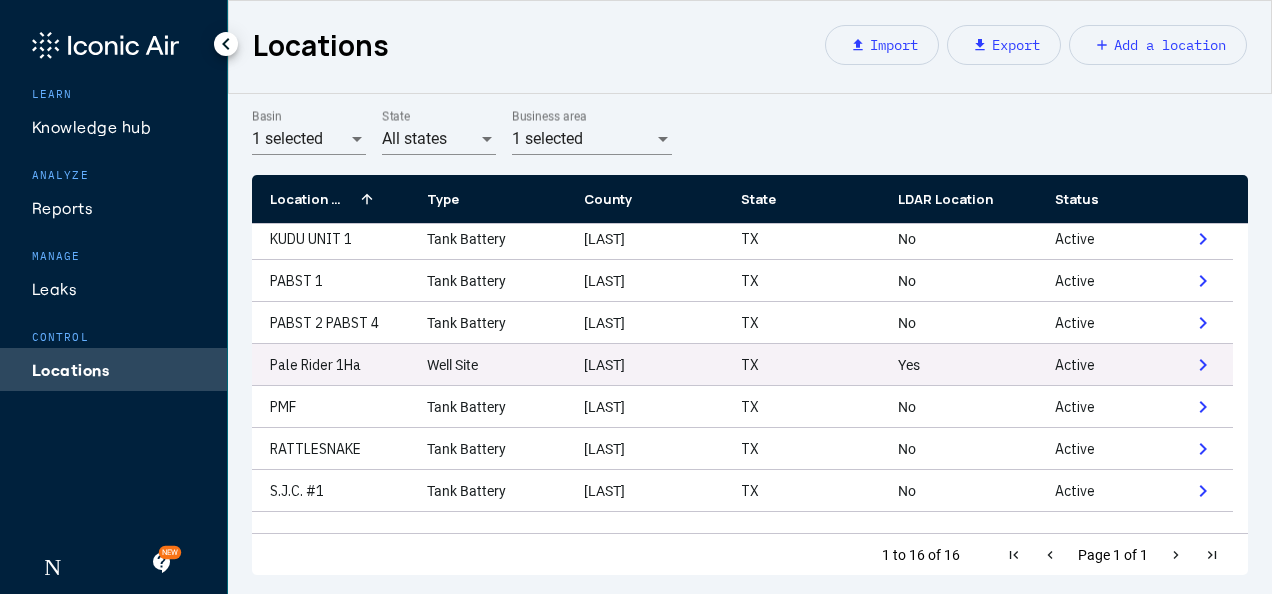 scroll, scrollTop: 378, scrollLeft: 0, axis: vertical 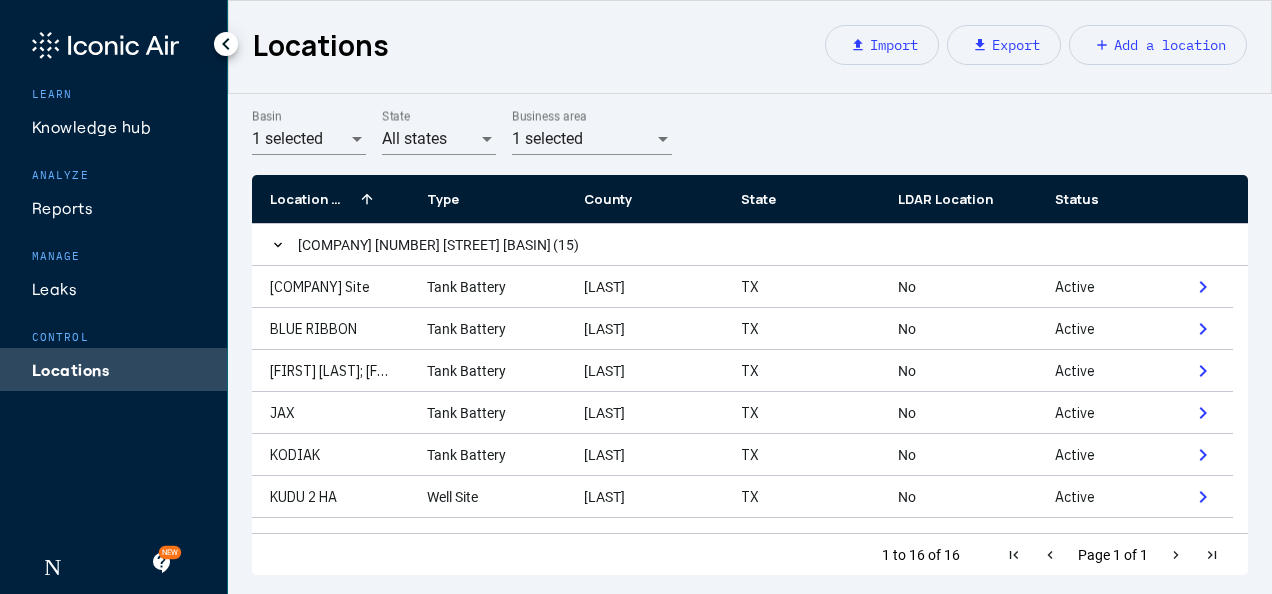 click on "MANAGE" 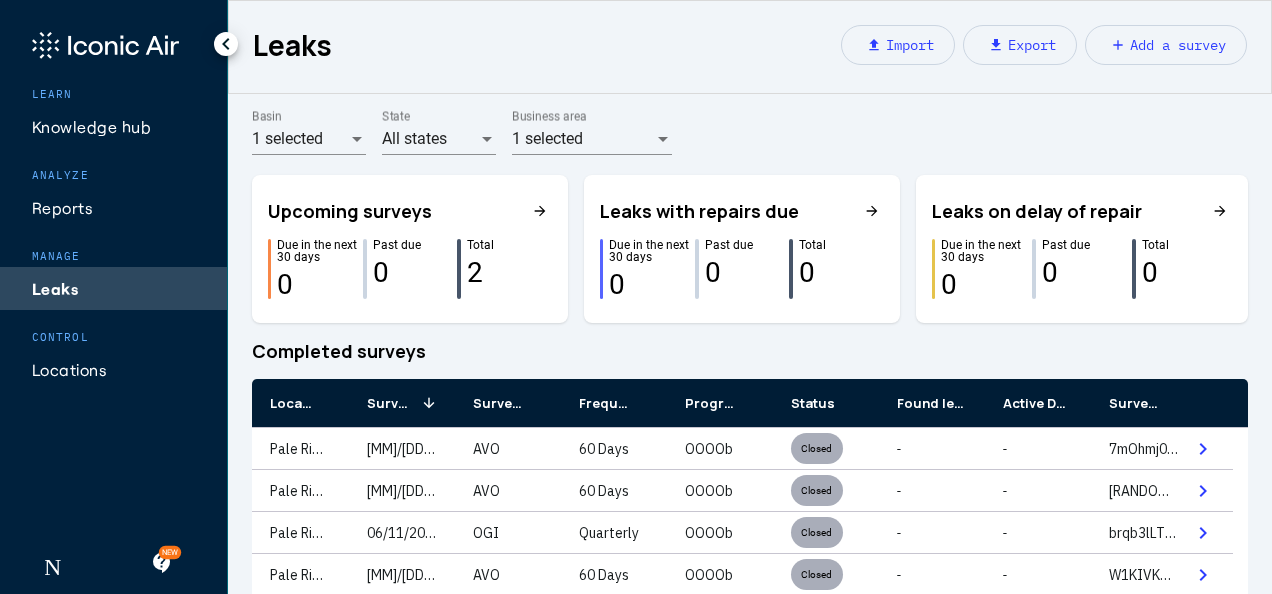 click on "chevron_left" 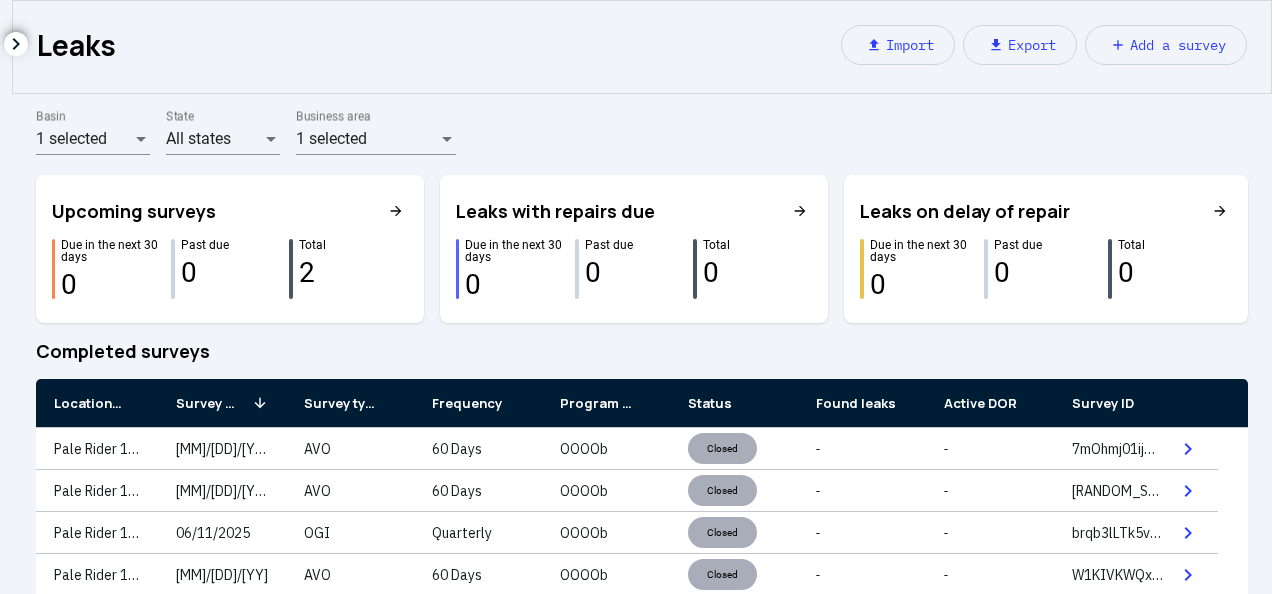 click on "chevron_left" 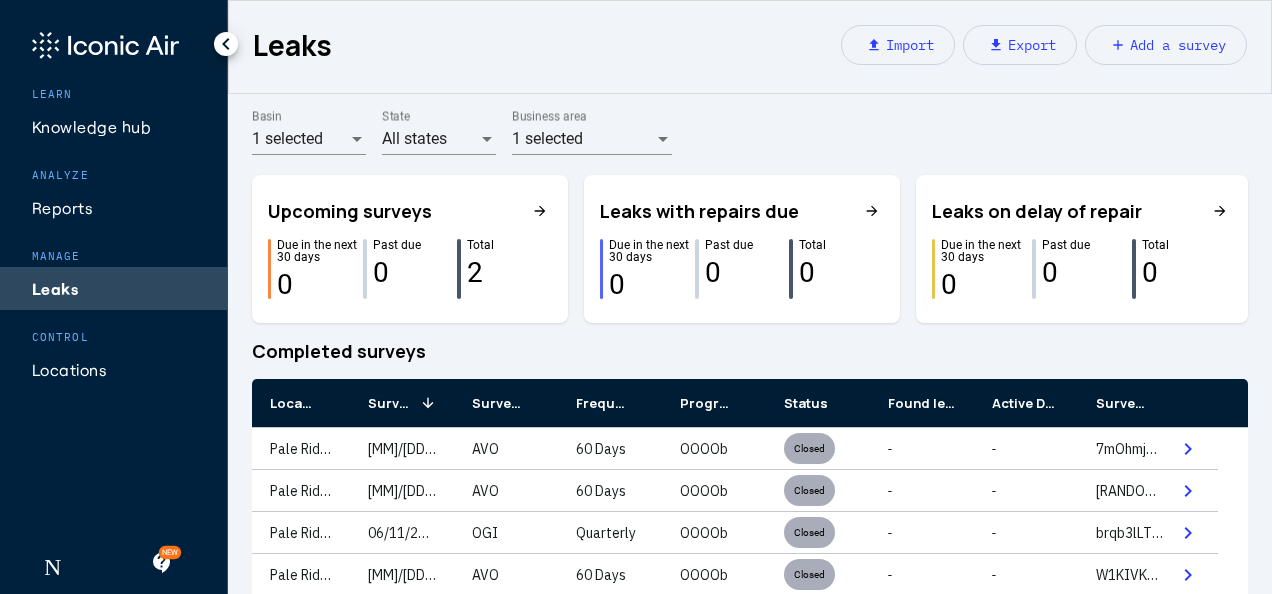 click on "Locations" 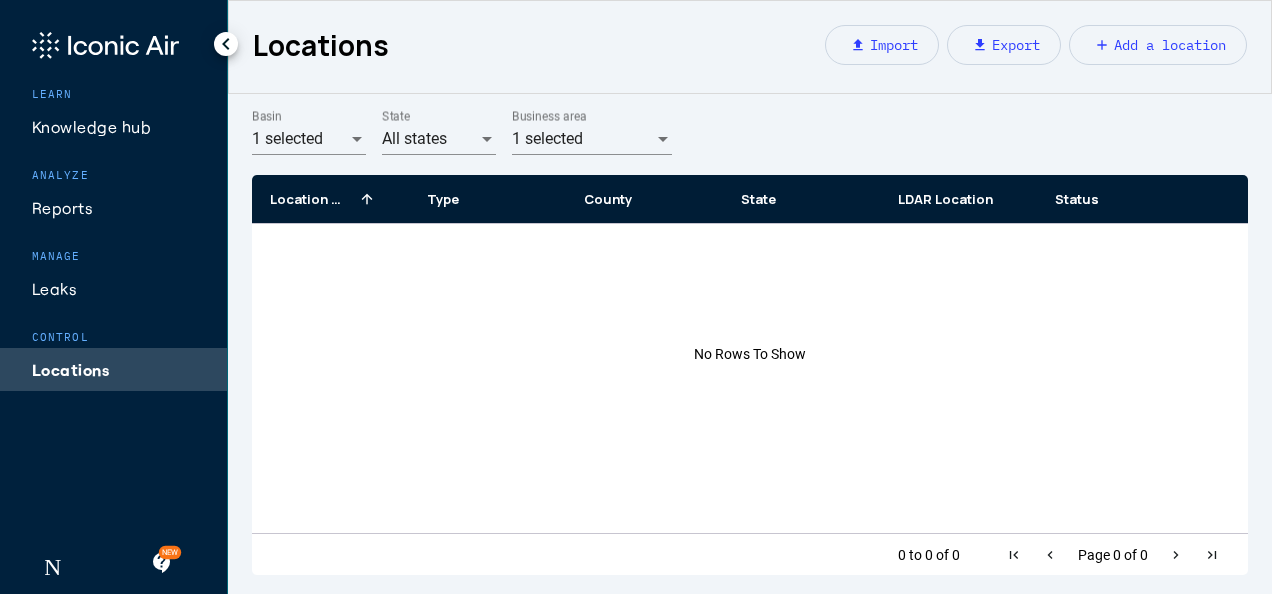 click on "Add a location" 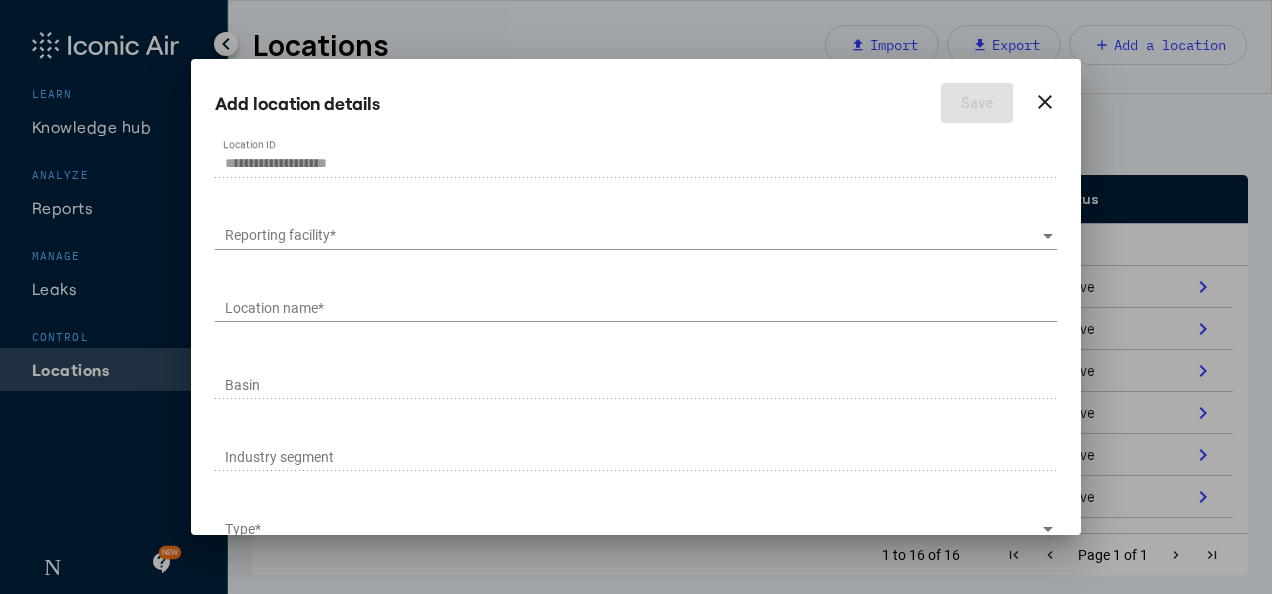 click on "close" at bounding box center [1045, 102] 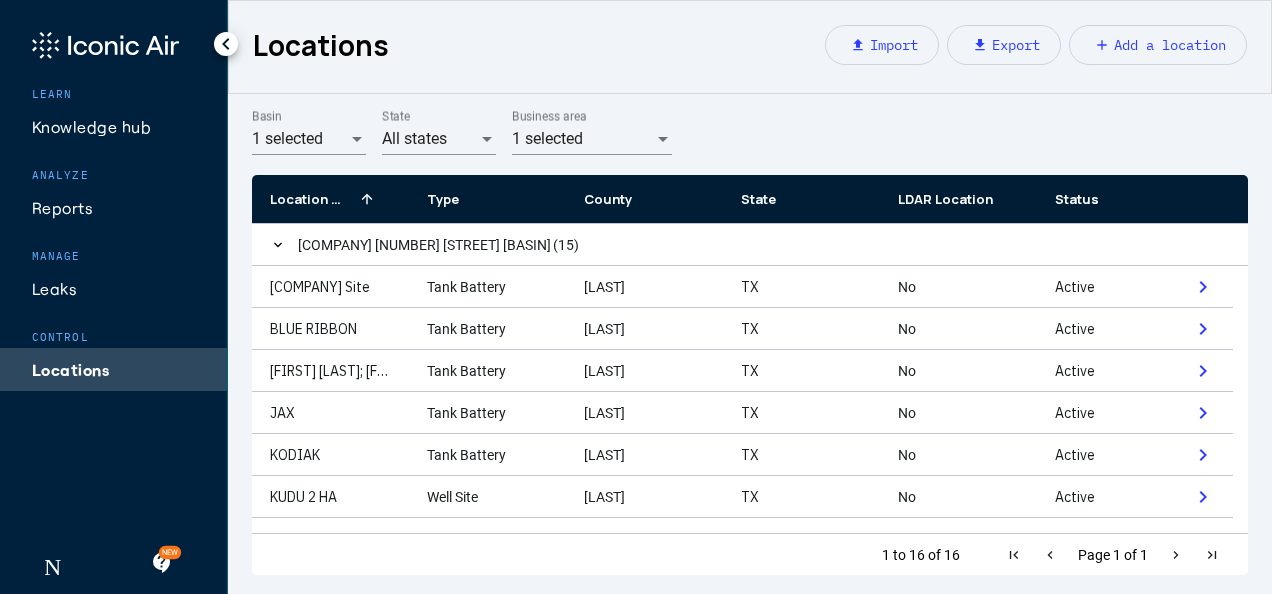 click on "Reports" 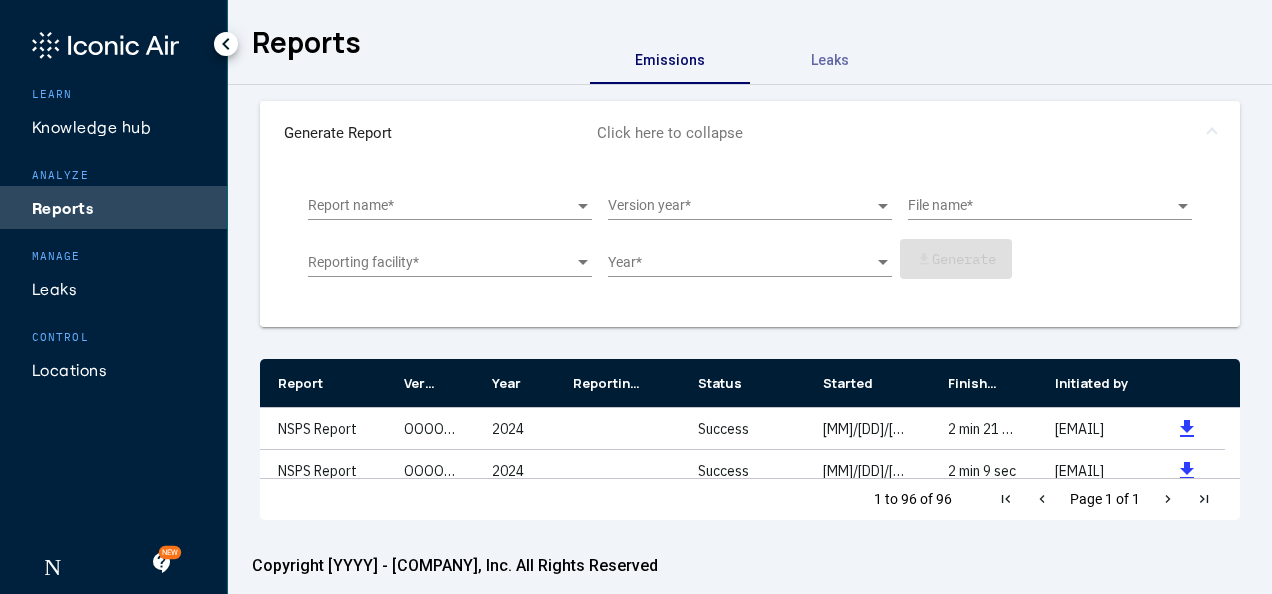 click at bounding box center (584, 206) 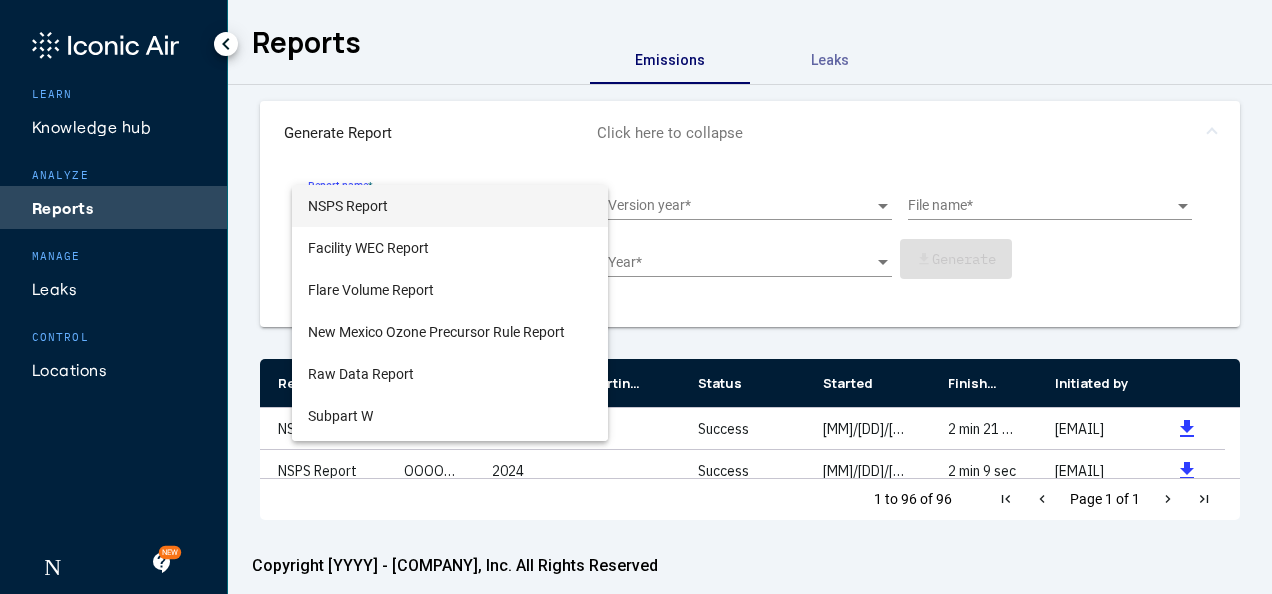 click on "NSPS Report" at bounding box center [450, 206] 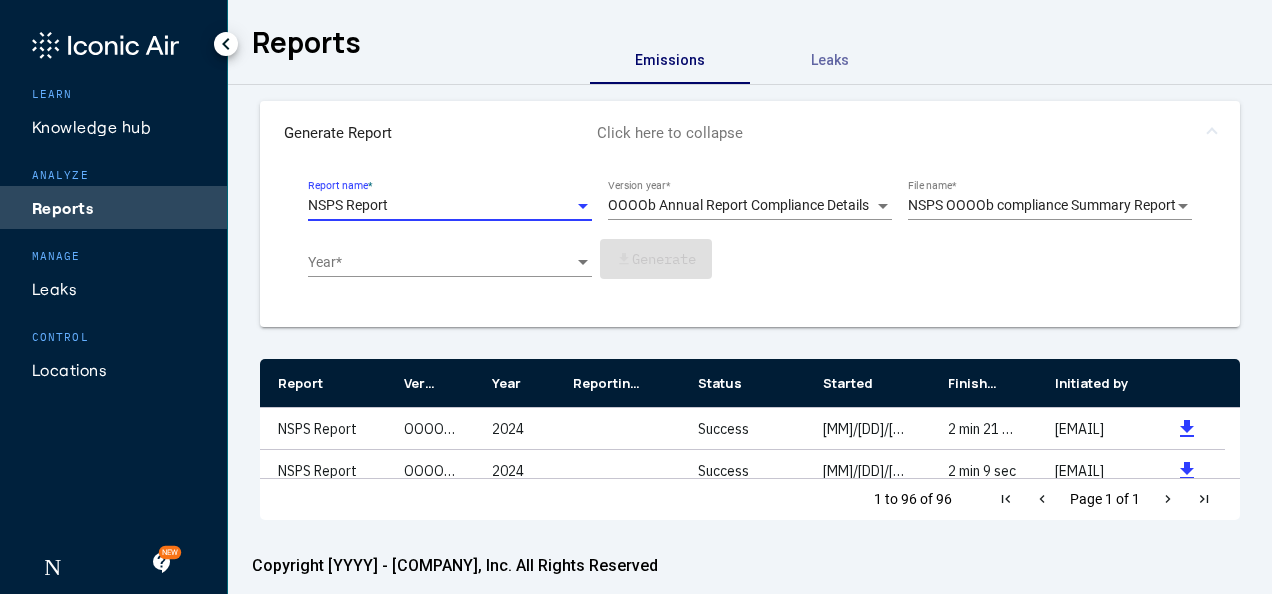 click at bounding box center [584, 206] 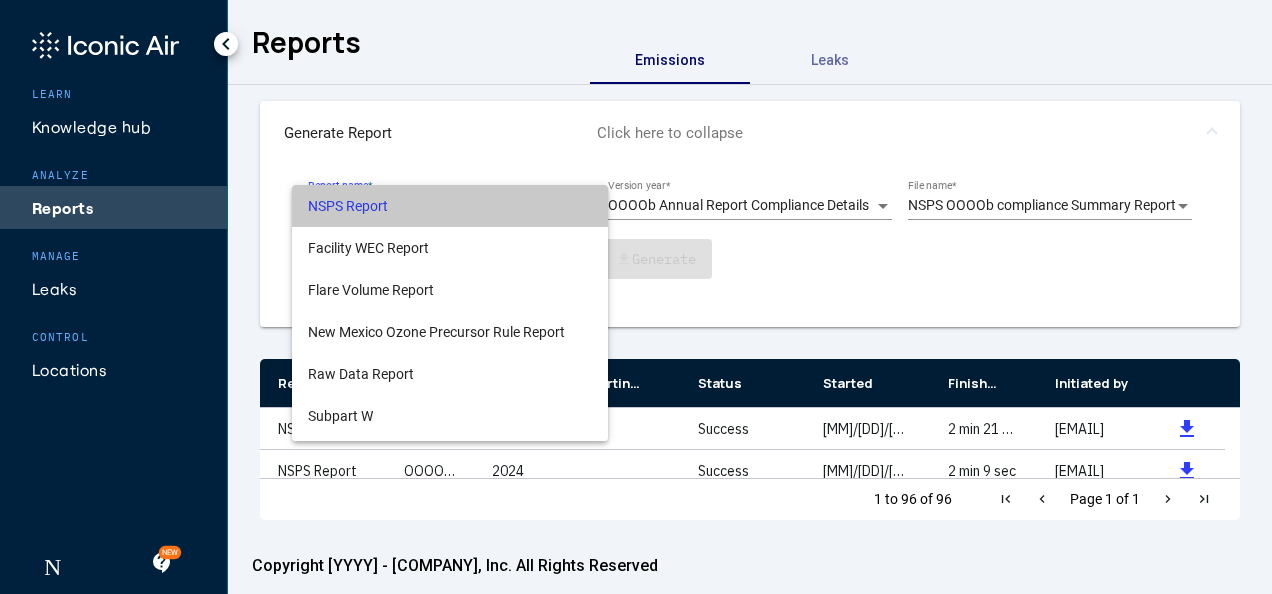 click on "NSPS Report" at bounding box center (450, 206) 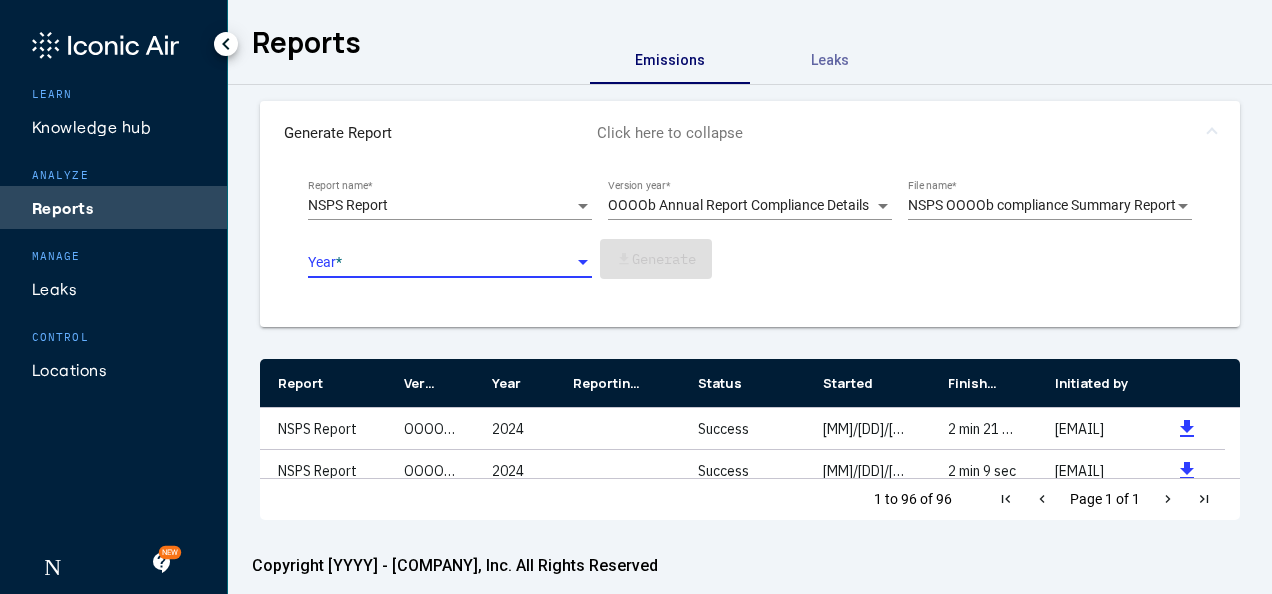 click at bounding box center (584, 263) 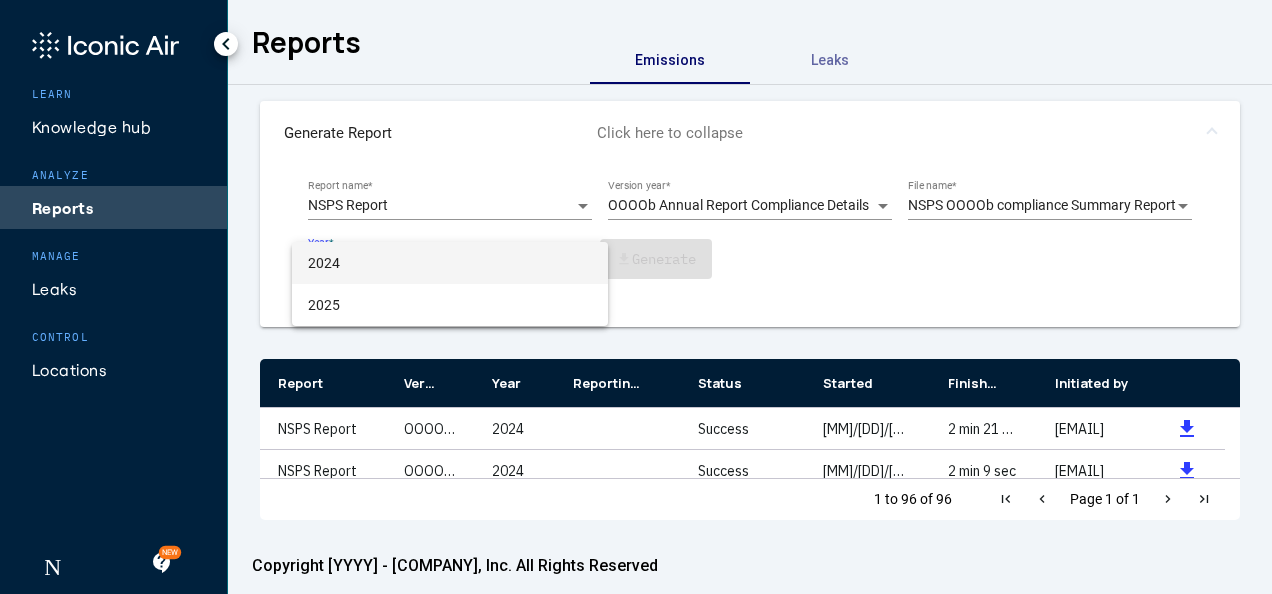click on "2024" at bounding box center (450, 263) 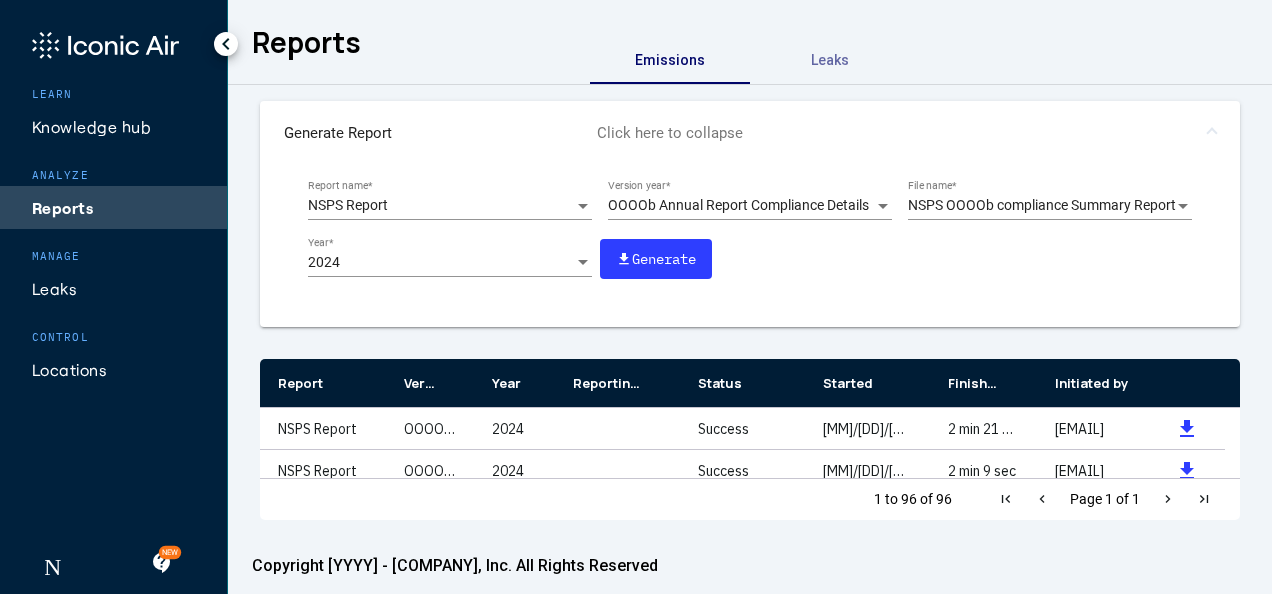 drag, startPoint x: 992, startPoint y: 324, endPoint x: 961, endPoint y: 302, distance: 38.013157 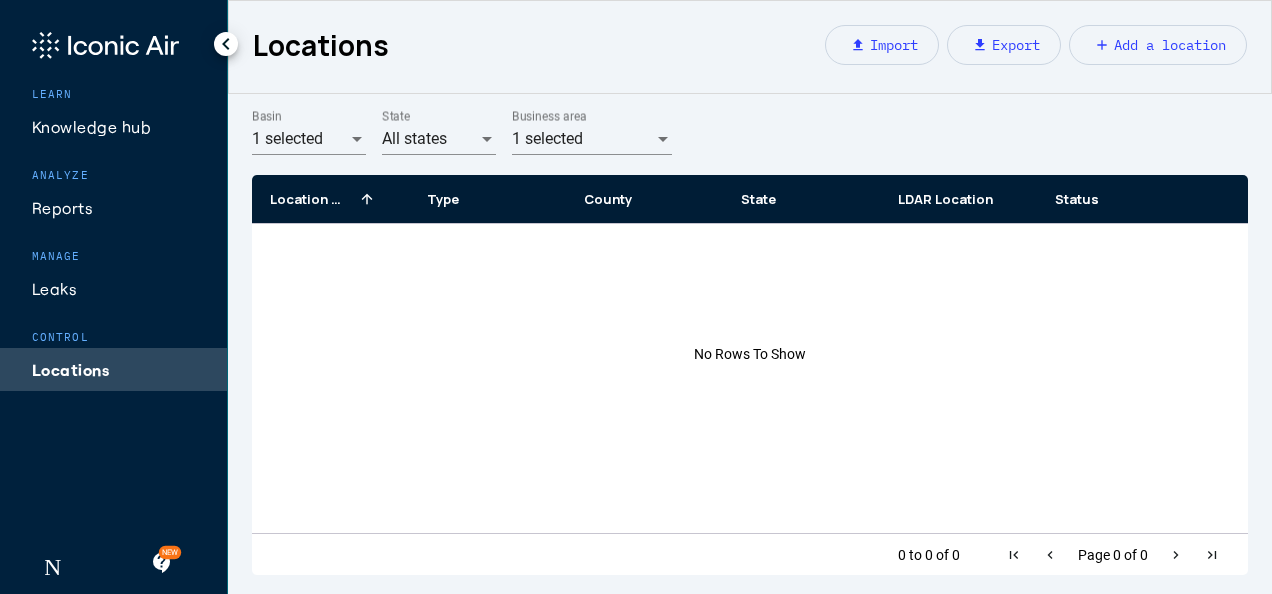 click on "[PERSON_ICON]" 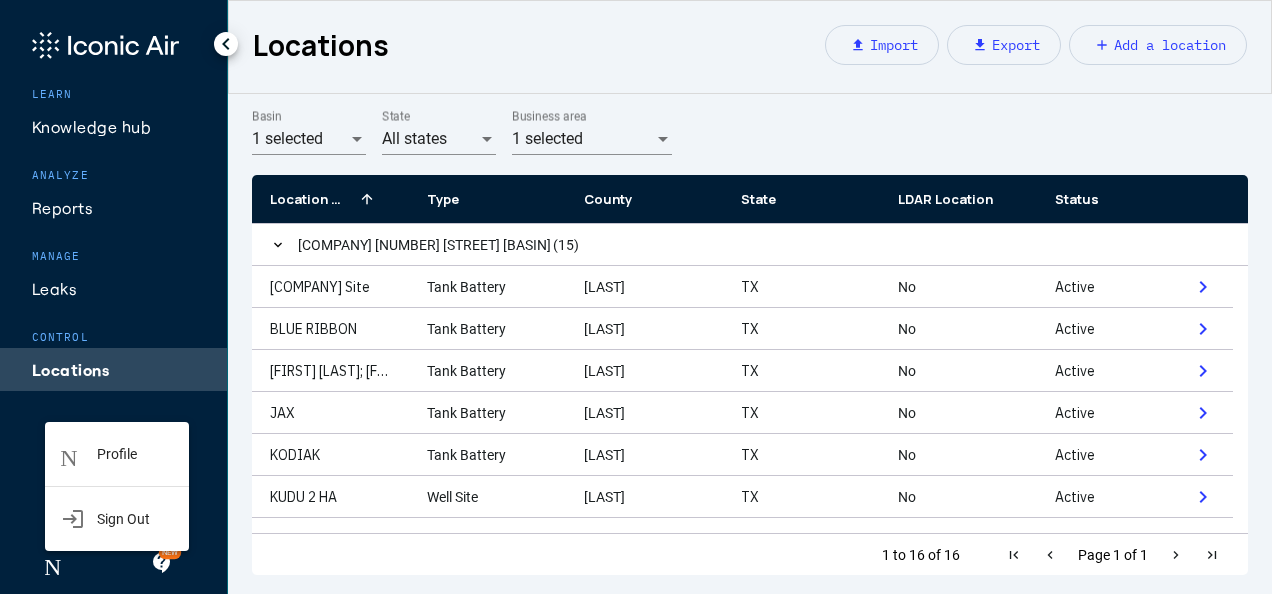 click at bounding box center (636, 297) 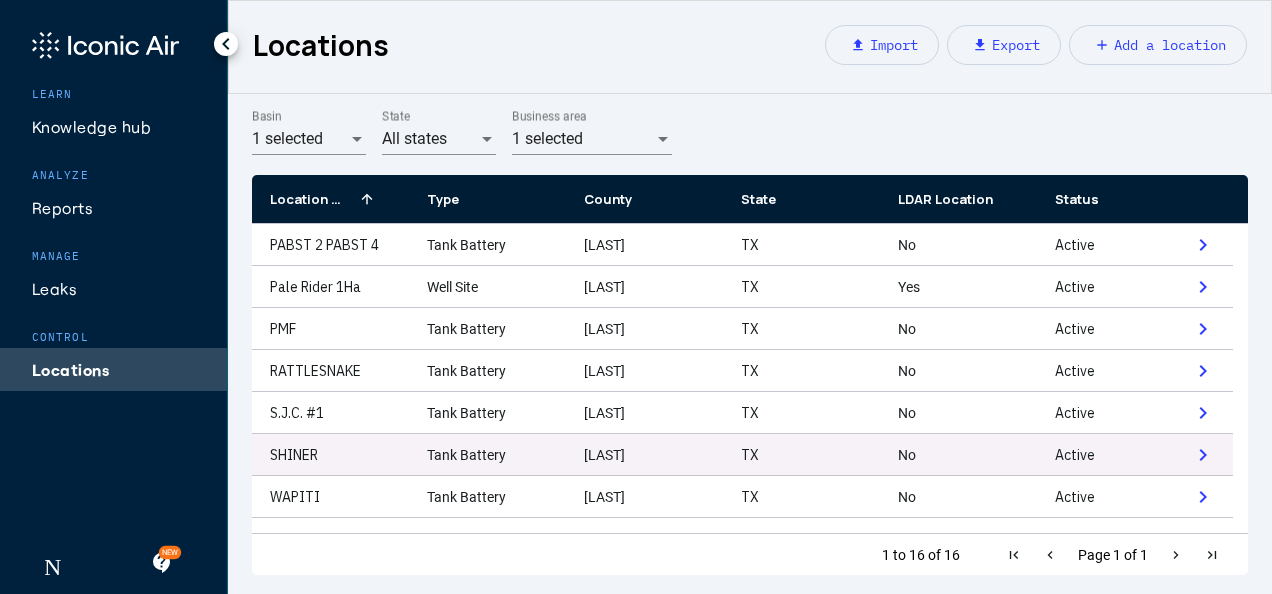 scroll, scrollTop: 0, scrollLeft: 0, axis: both 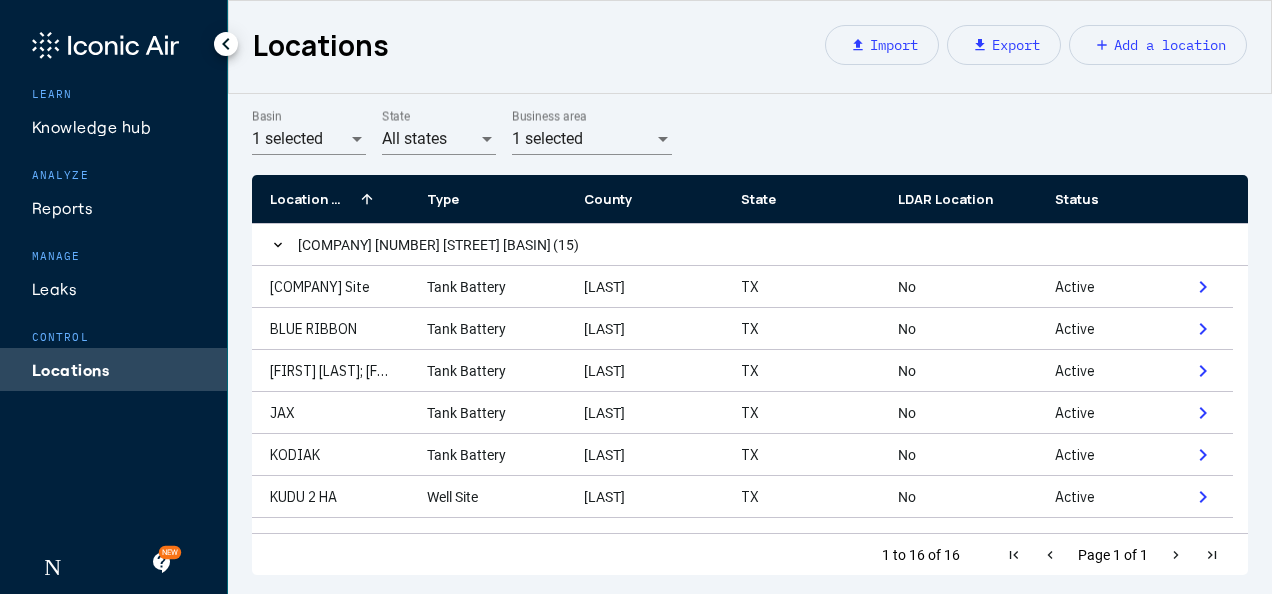 click on "LEARN" 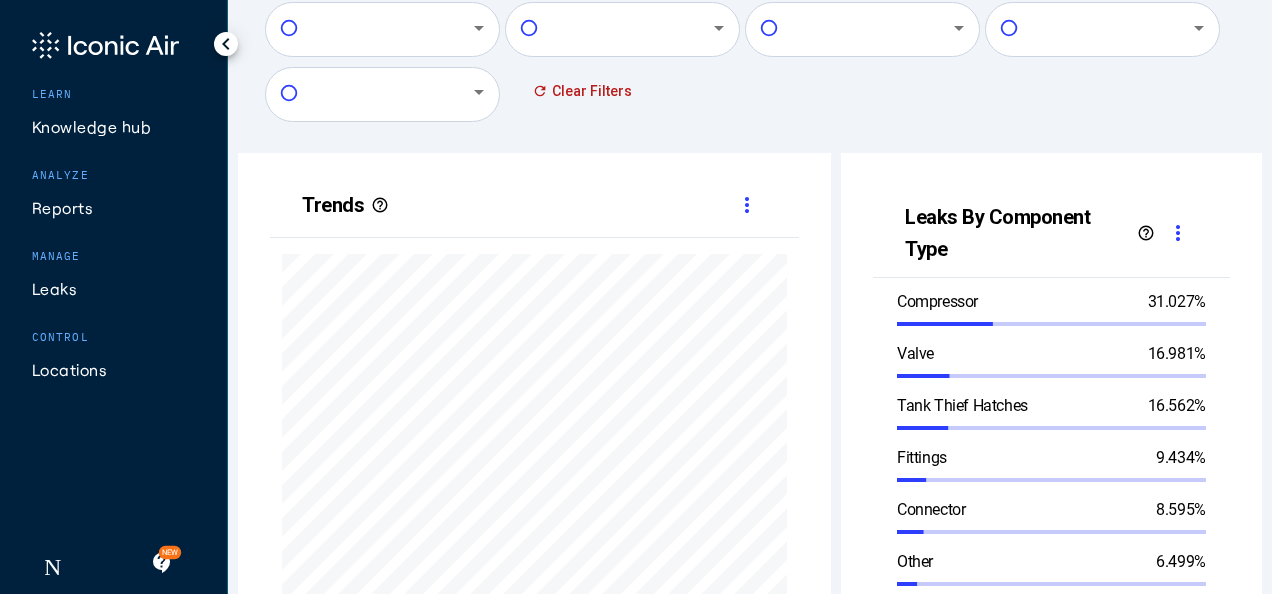 scroll, scrollTop: 280, scrollLeft: 0, axis: vertical 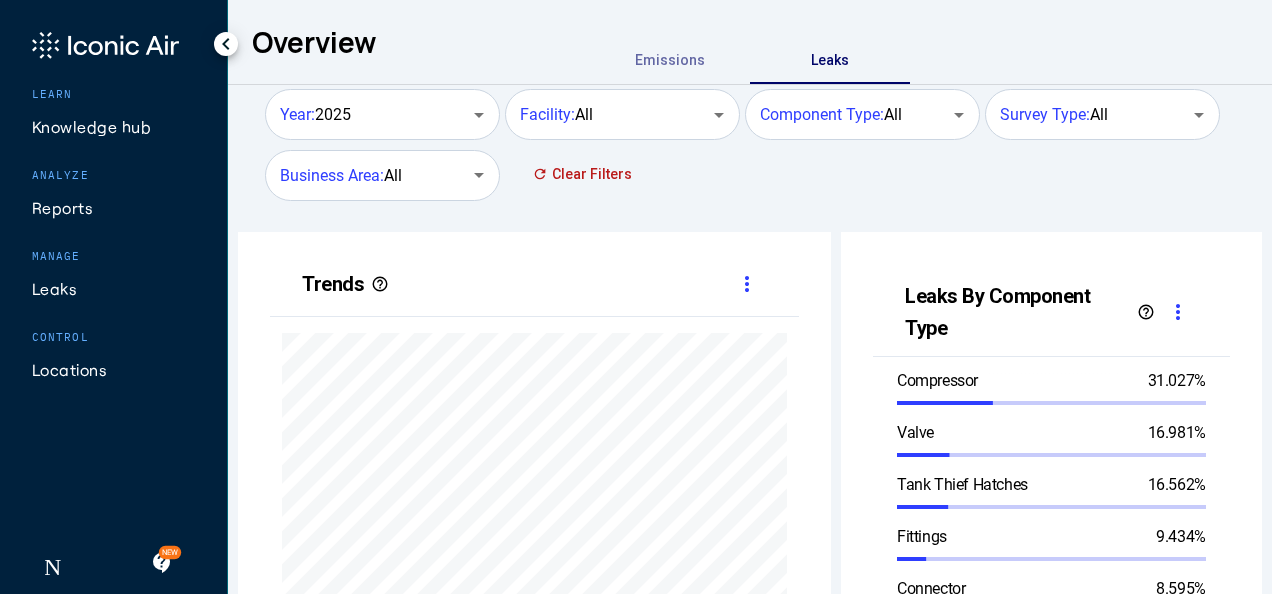 click on "Locations" 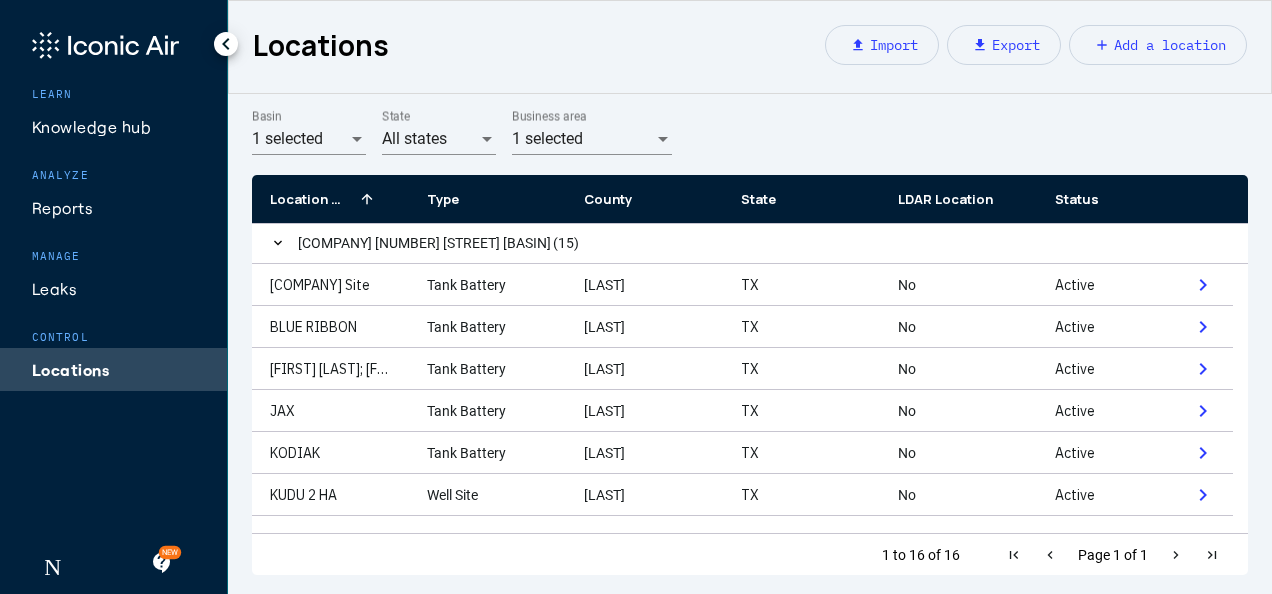 scroll, scrollTop: 0, scrollLeft: 0, axis: both 